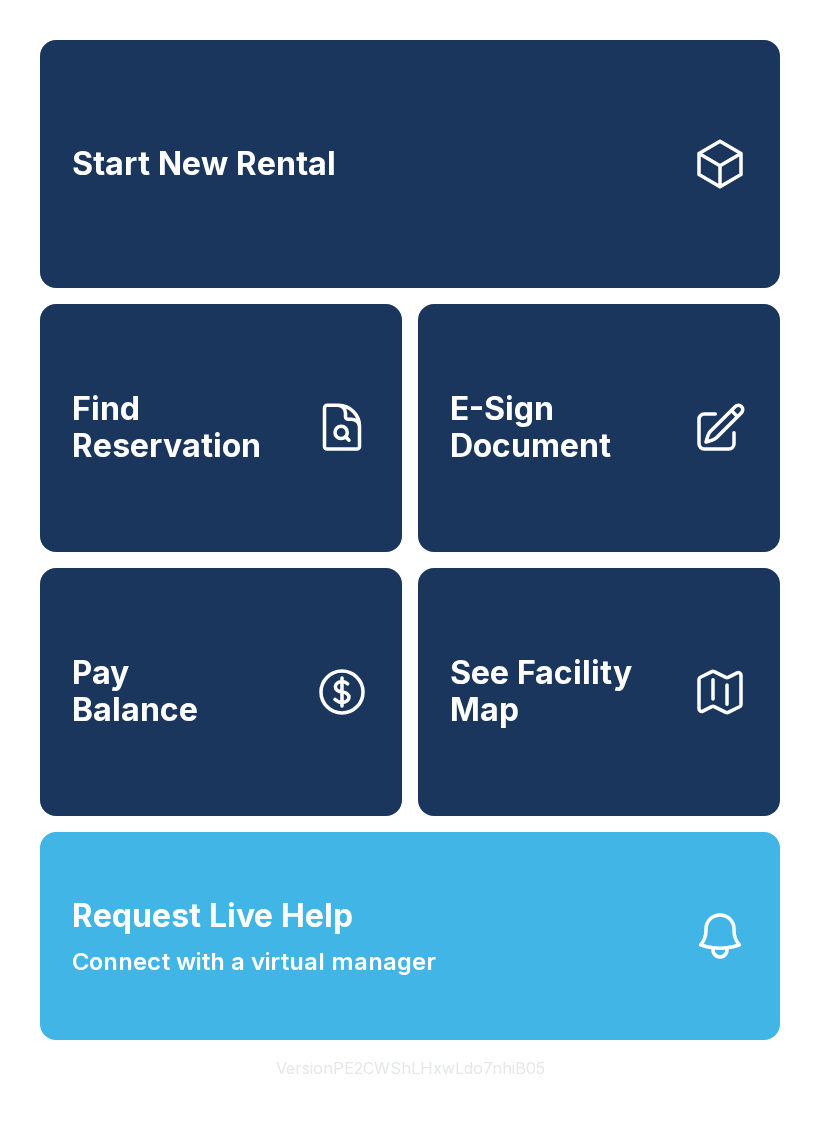 scroll, scrollTop: 0, scrollLeft: 0, axis: both 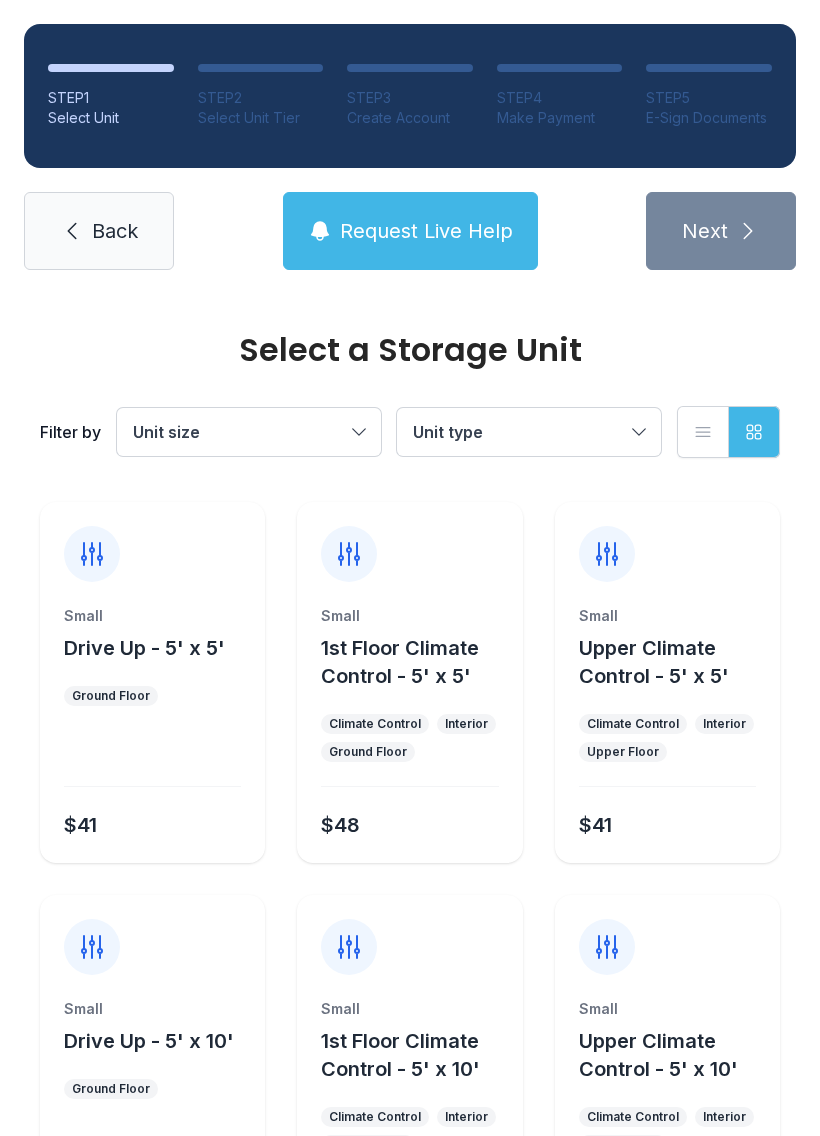 click on "Back" at bounding box center [115, 231] 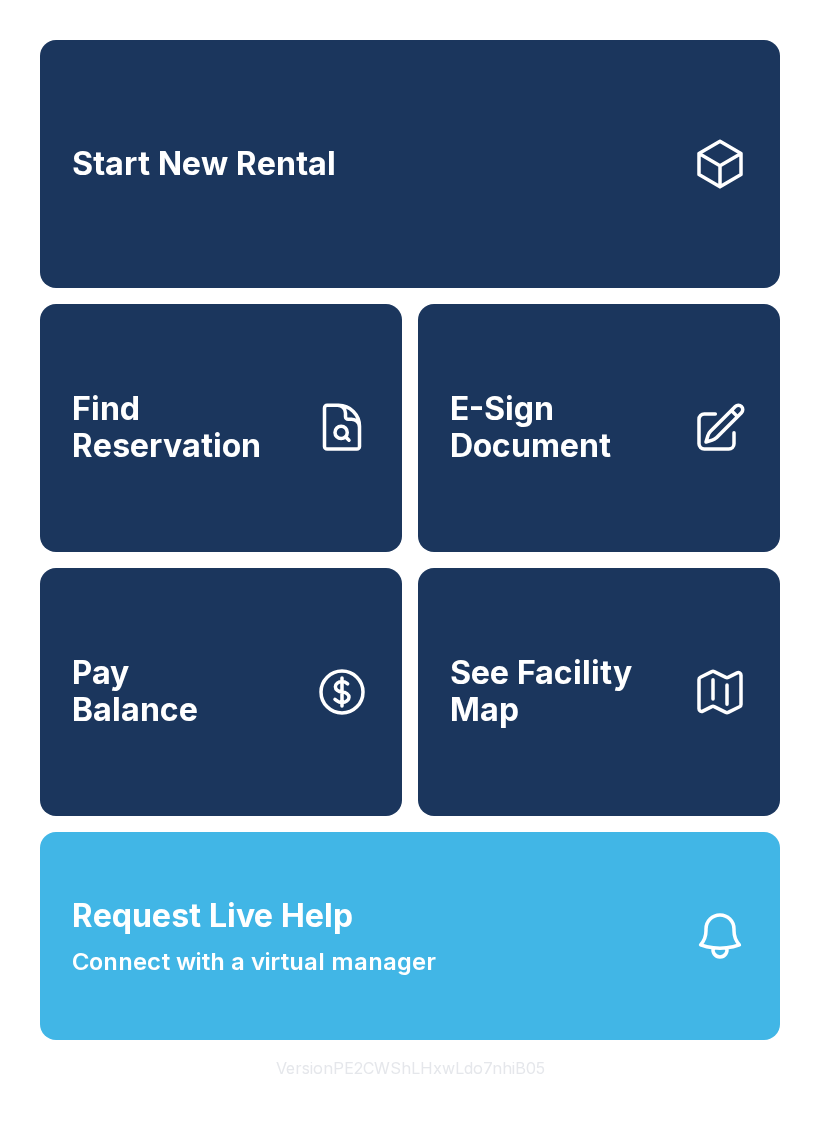 click on "Find Reservation" at bounding box center (185, 427) 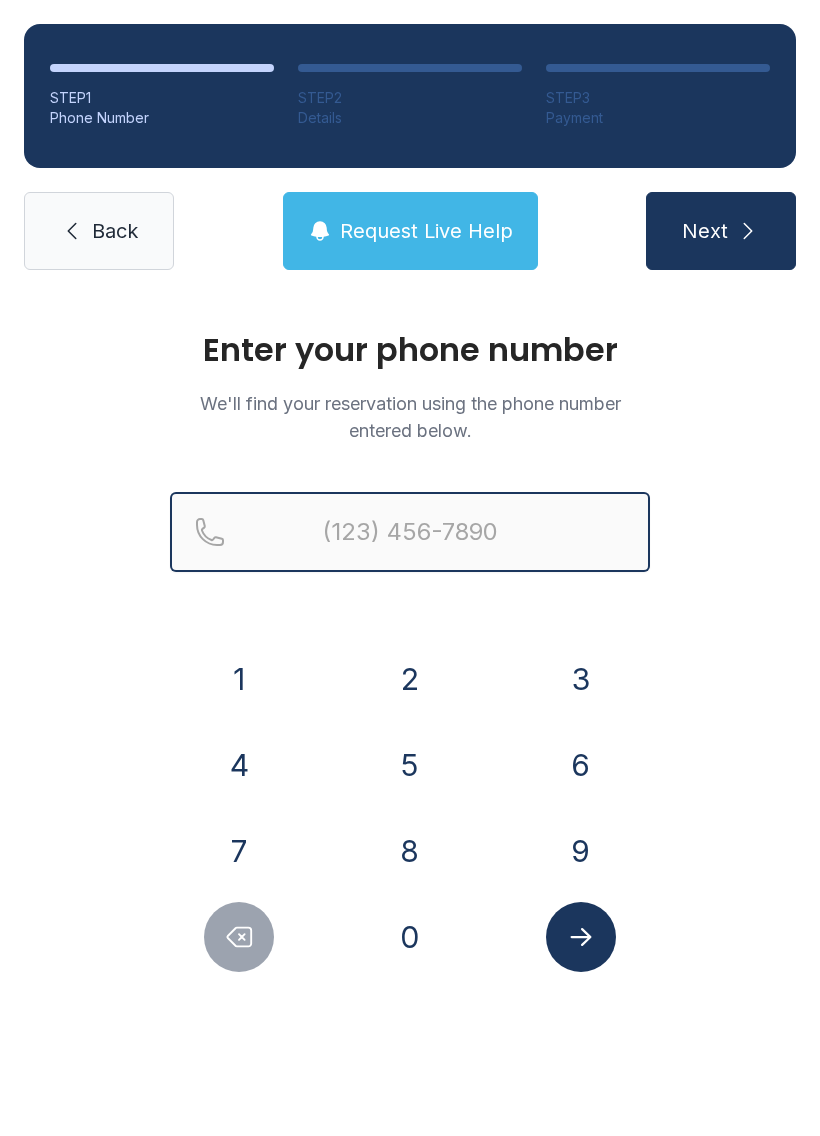 click at bounding box center (410, 532) 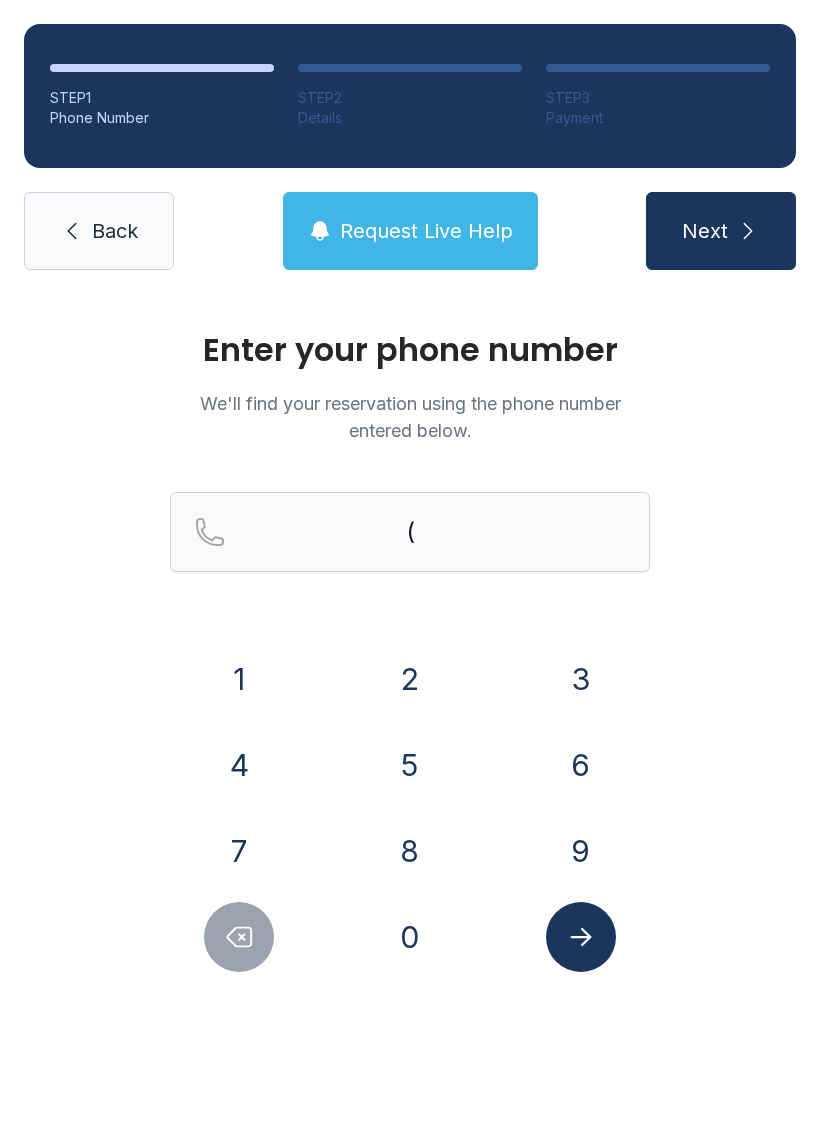 click on "3" at bounding box center (581, 679) 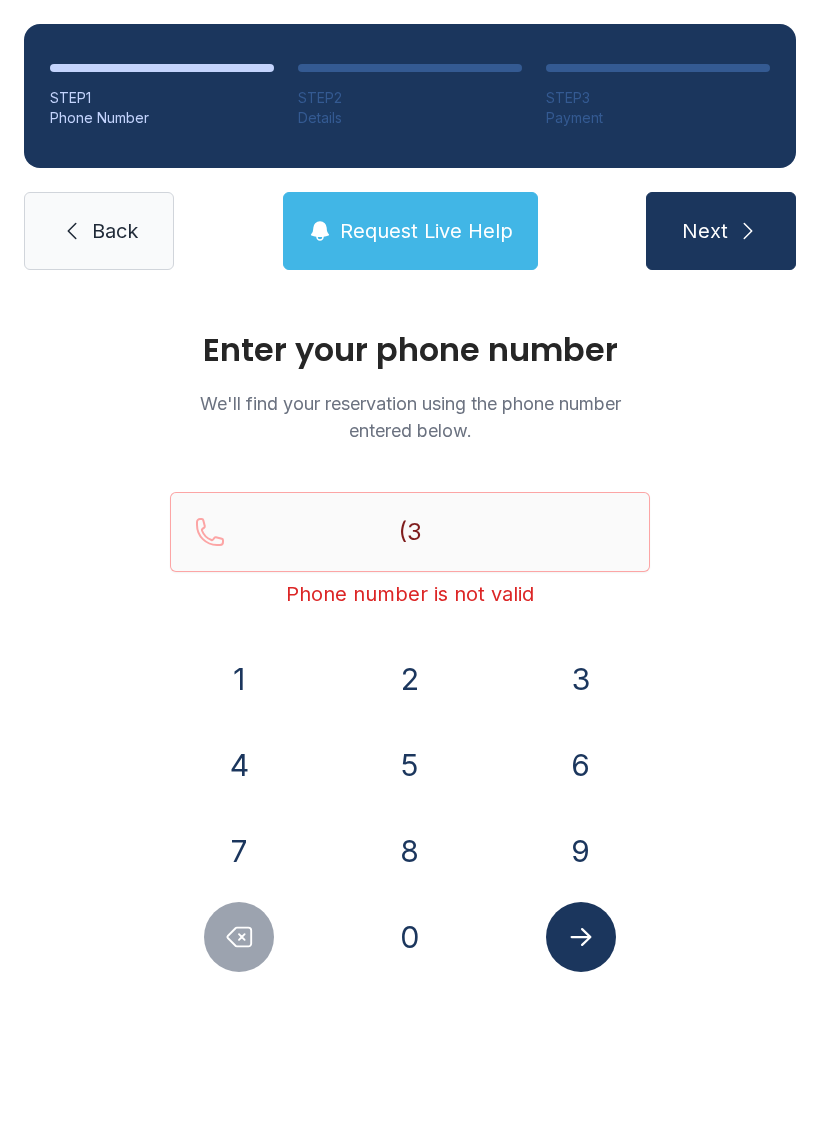 click on "1" at bounding box center (239, 679) 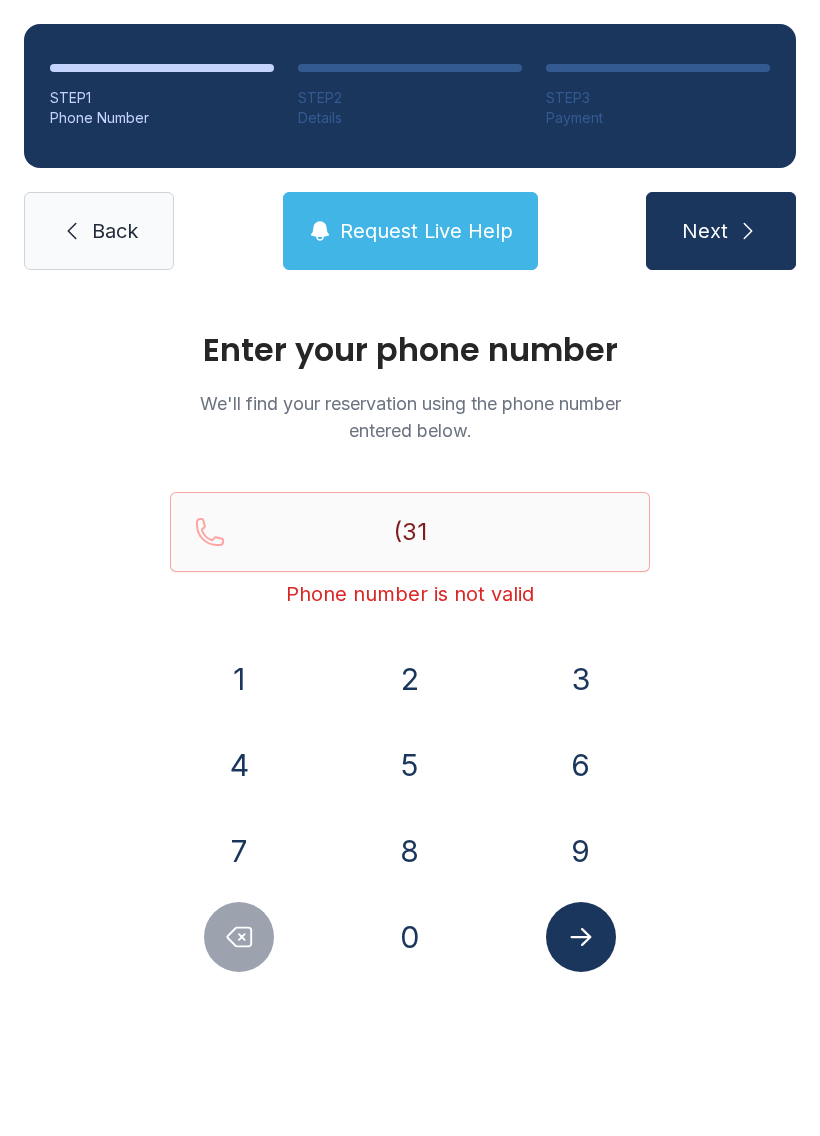 click on "5" at bounding box center [410, 765] 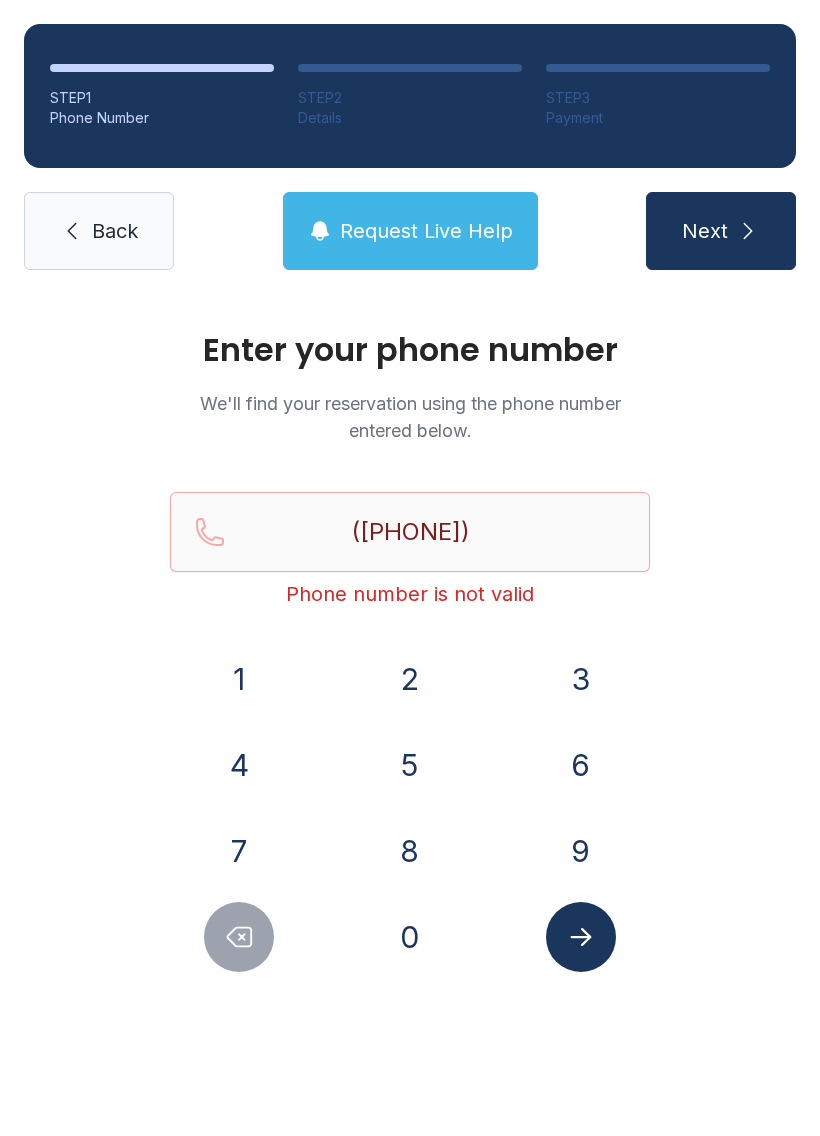 click on "7" at bounding box center [239, 851] 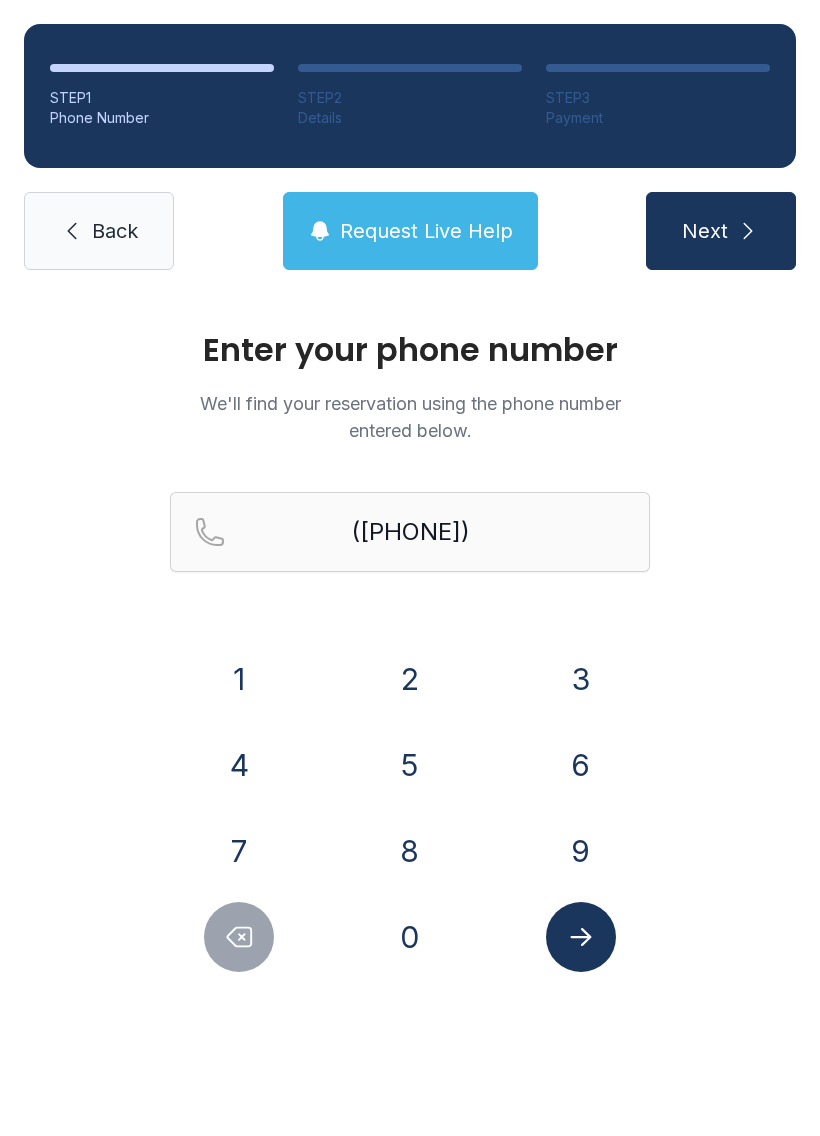 click 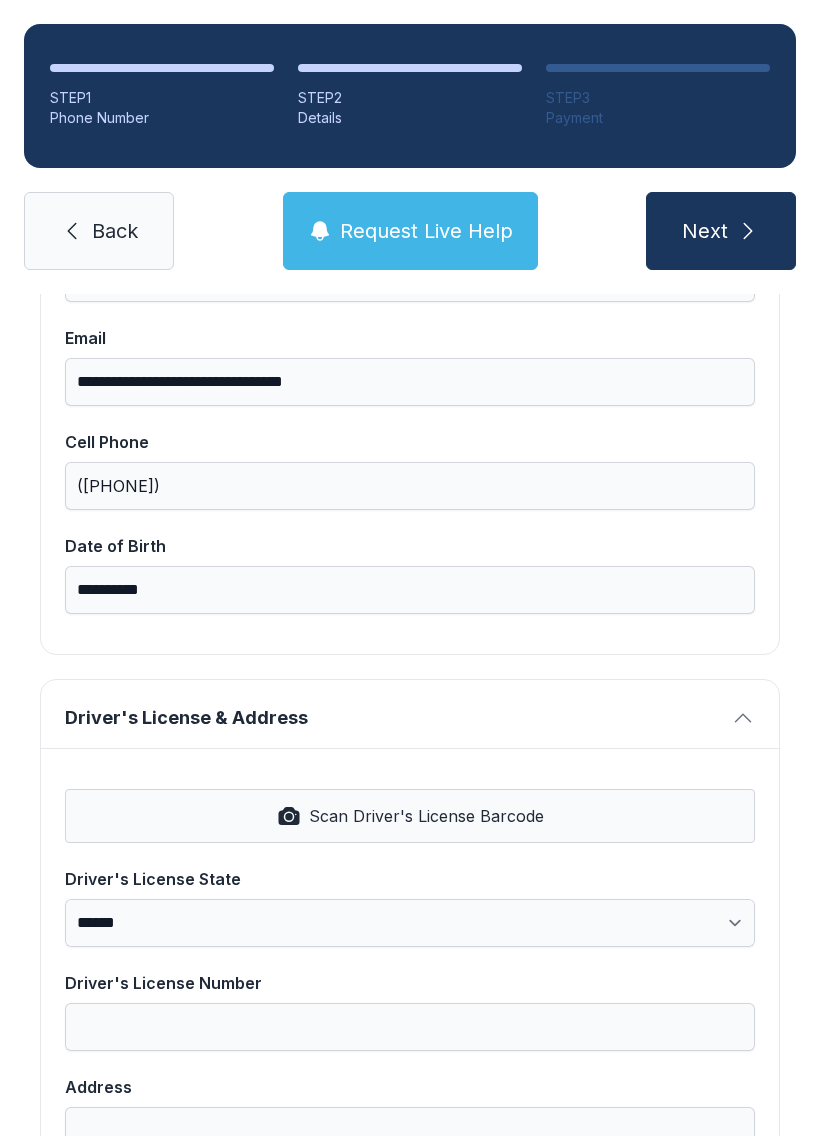 scroll, scrollTop: 407, scrollLeft: 0, axis: vertical 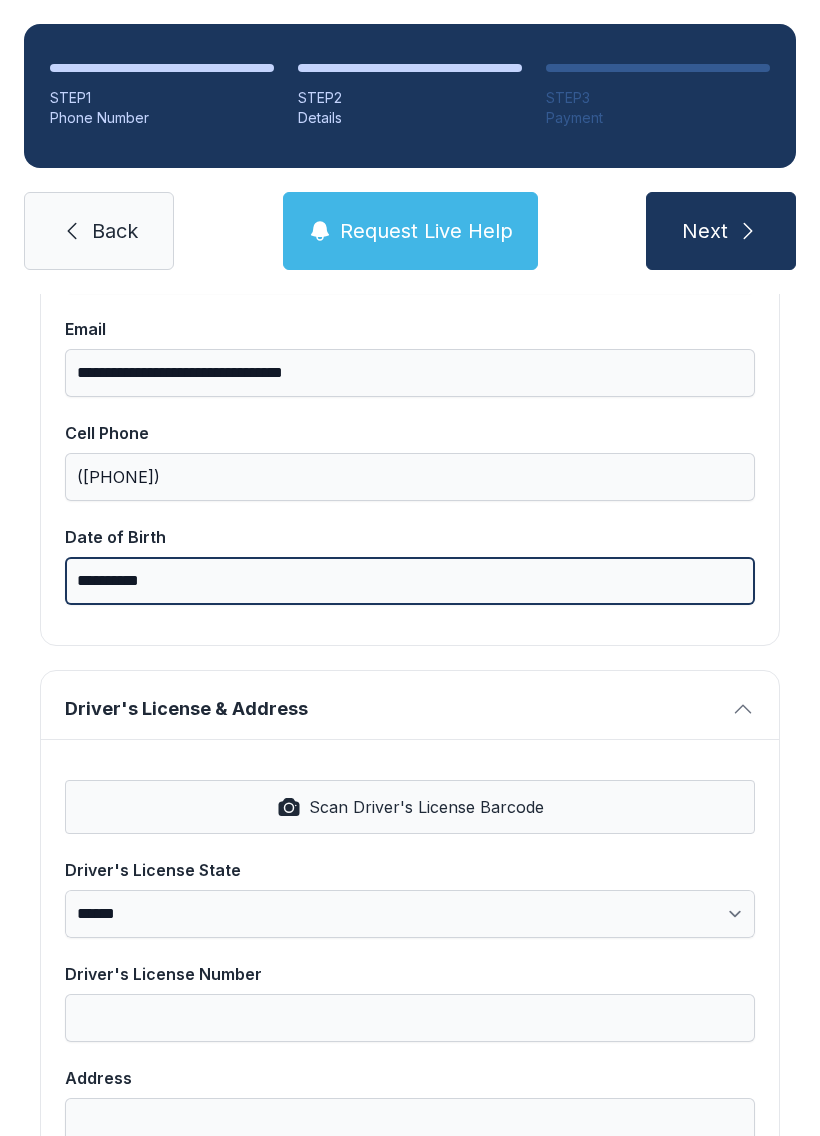 click on "**********" at bounding box center [410, 581] 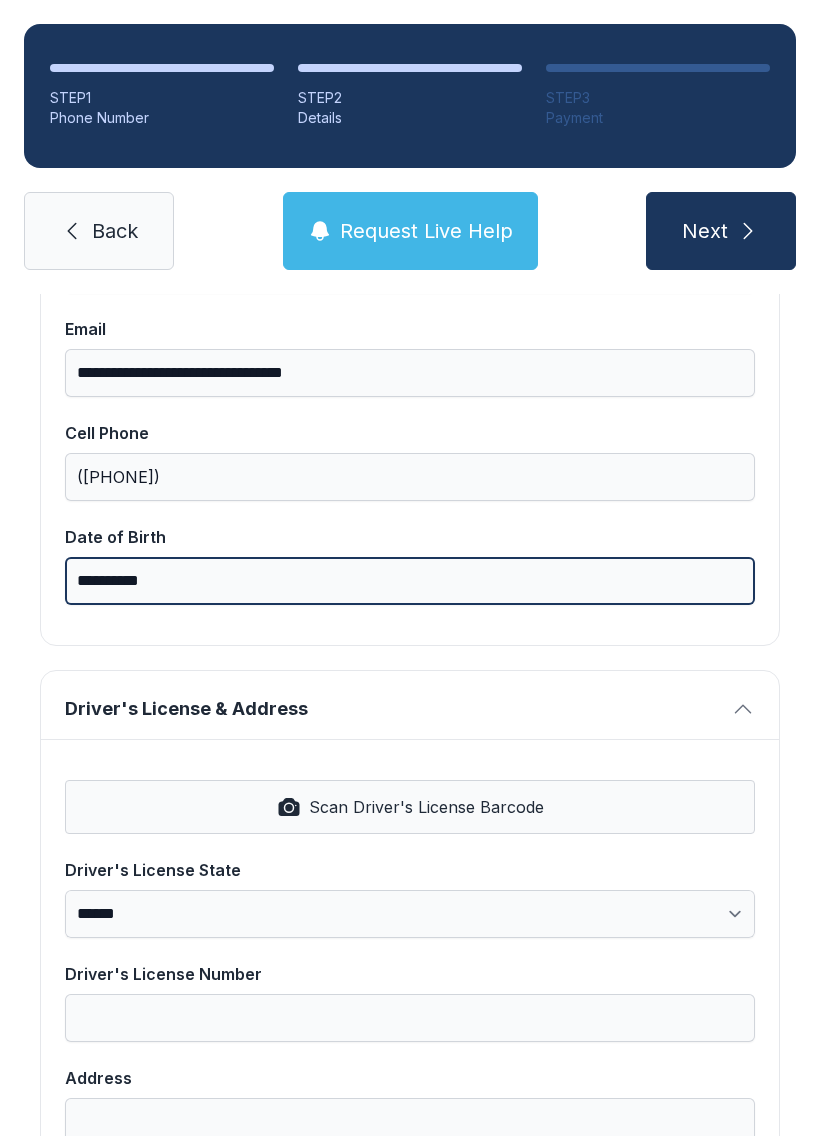 type on "**********" 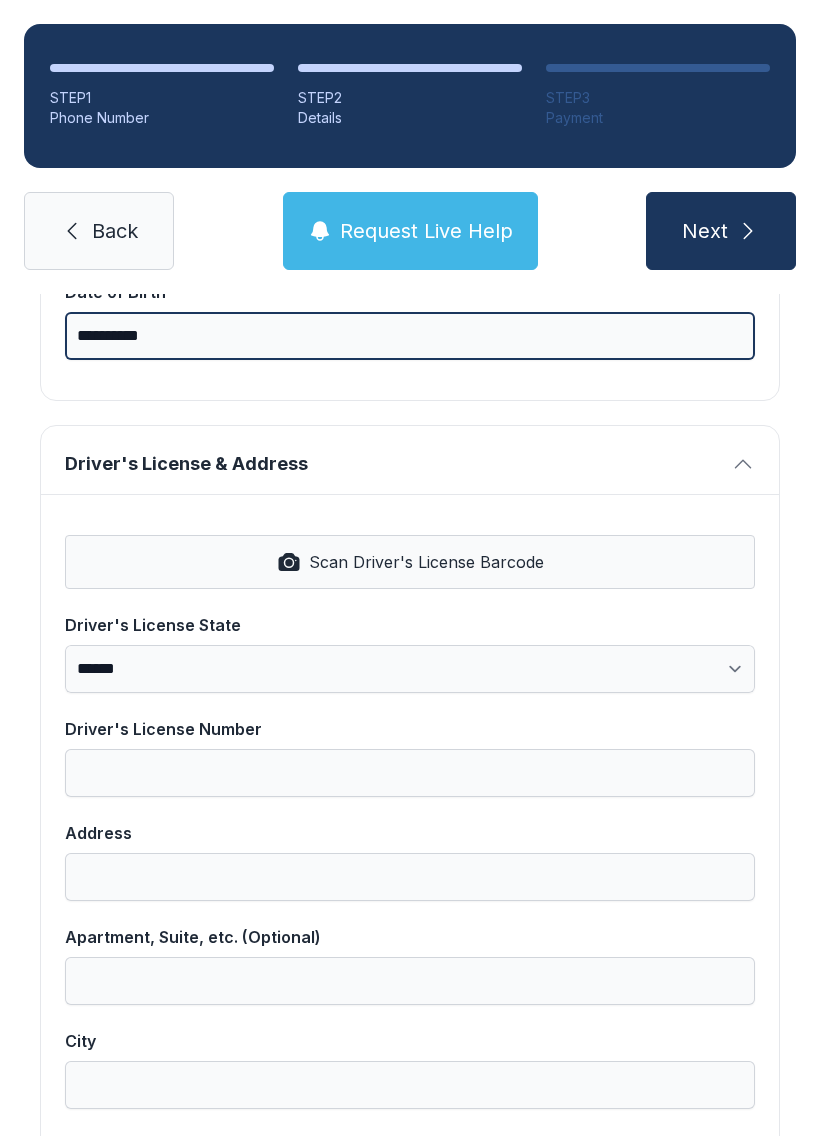 scroll, scrollTop: 662, scrollLeft: 0, axis: vertical 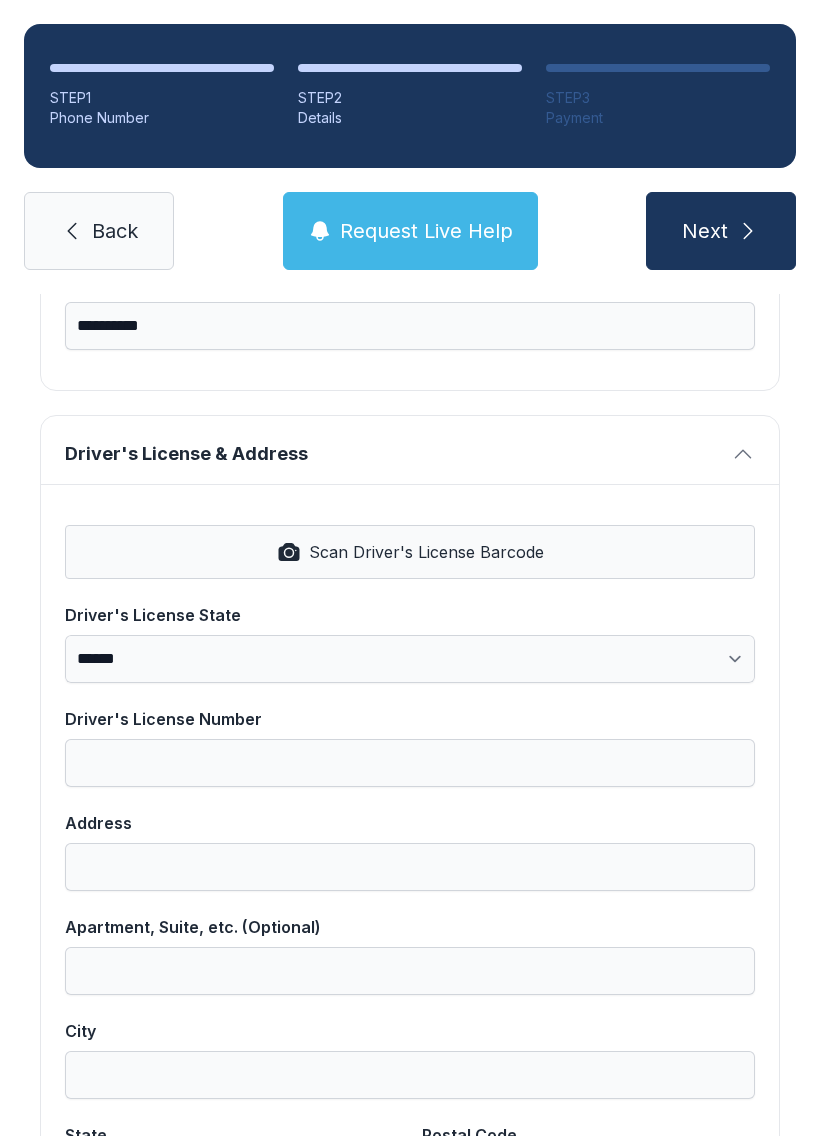 click on "Scan Driver's License Barcode" at bounding box center [410, 552] 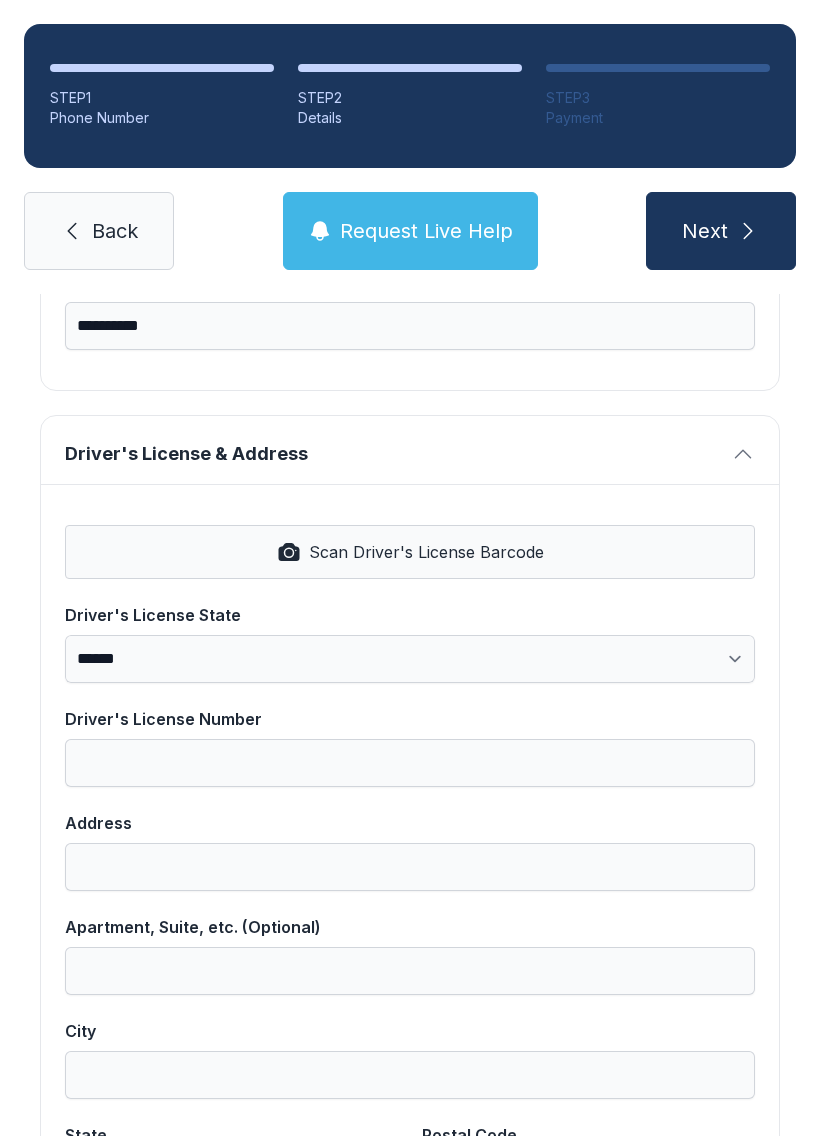 select on "**" 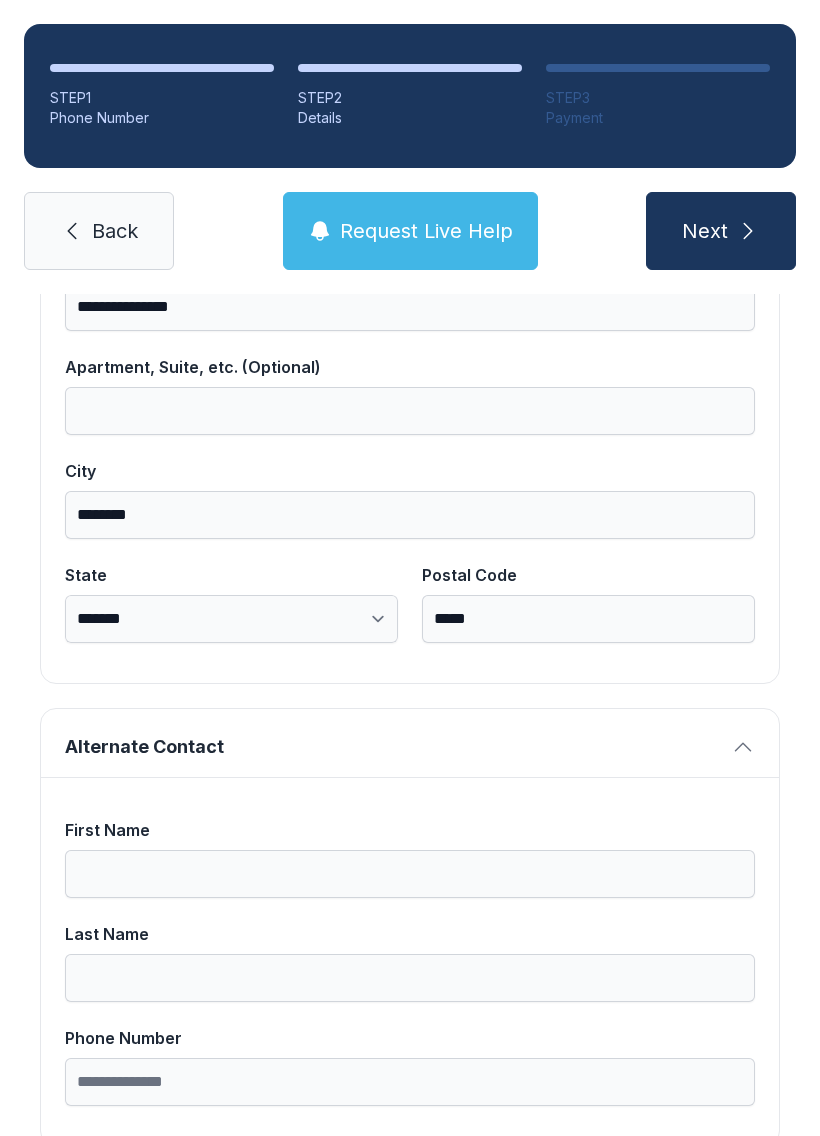 scroll, scrollTop: 1224, scrollLeft: 0, axis: vertical 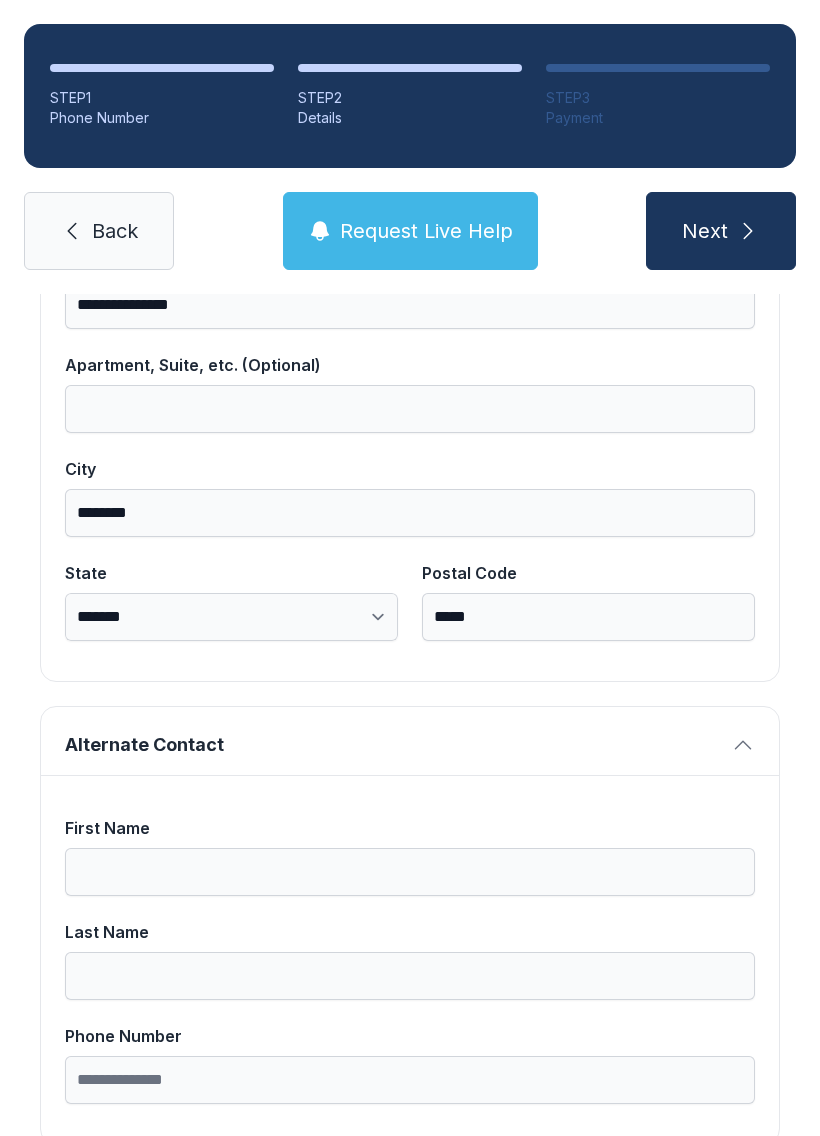 click on "Next" at bounding box center (721, 231) 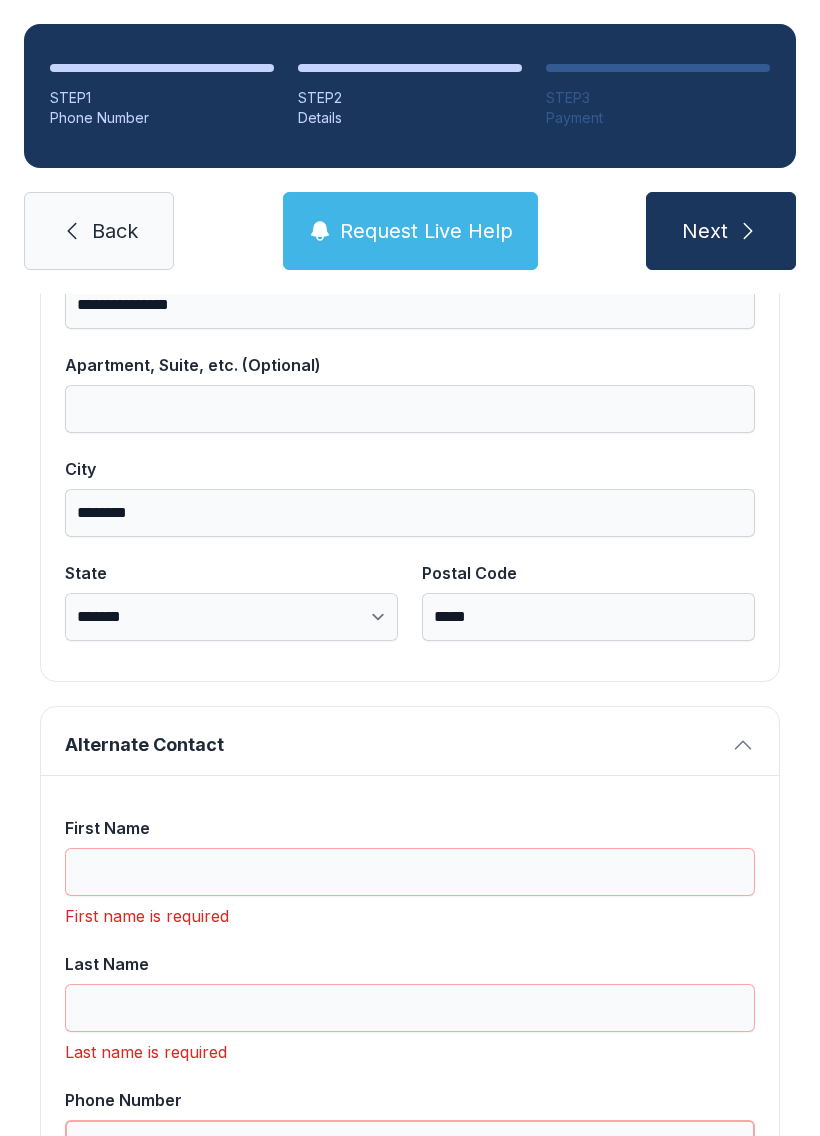 scroll, scrollTop: 44, scrollLeft: 0, axis: vertical 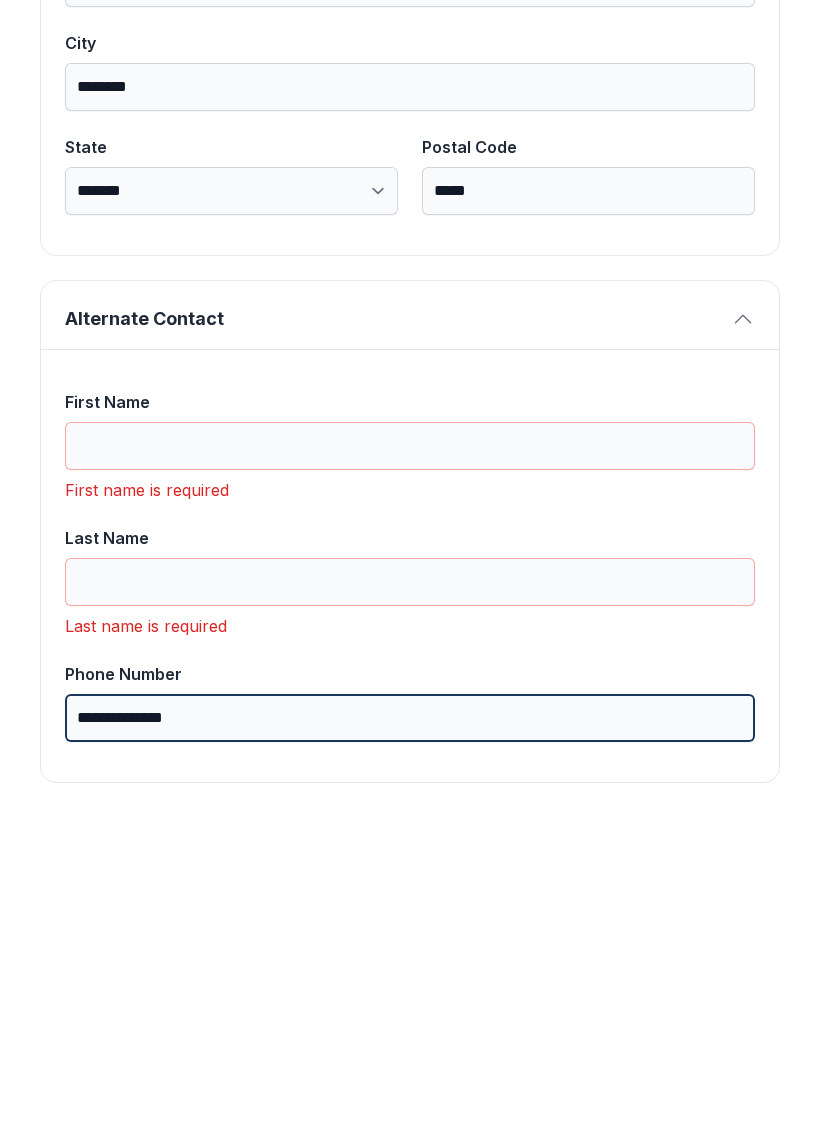 type on "**********" 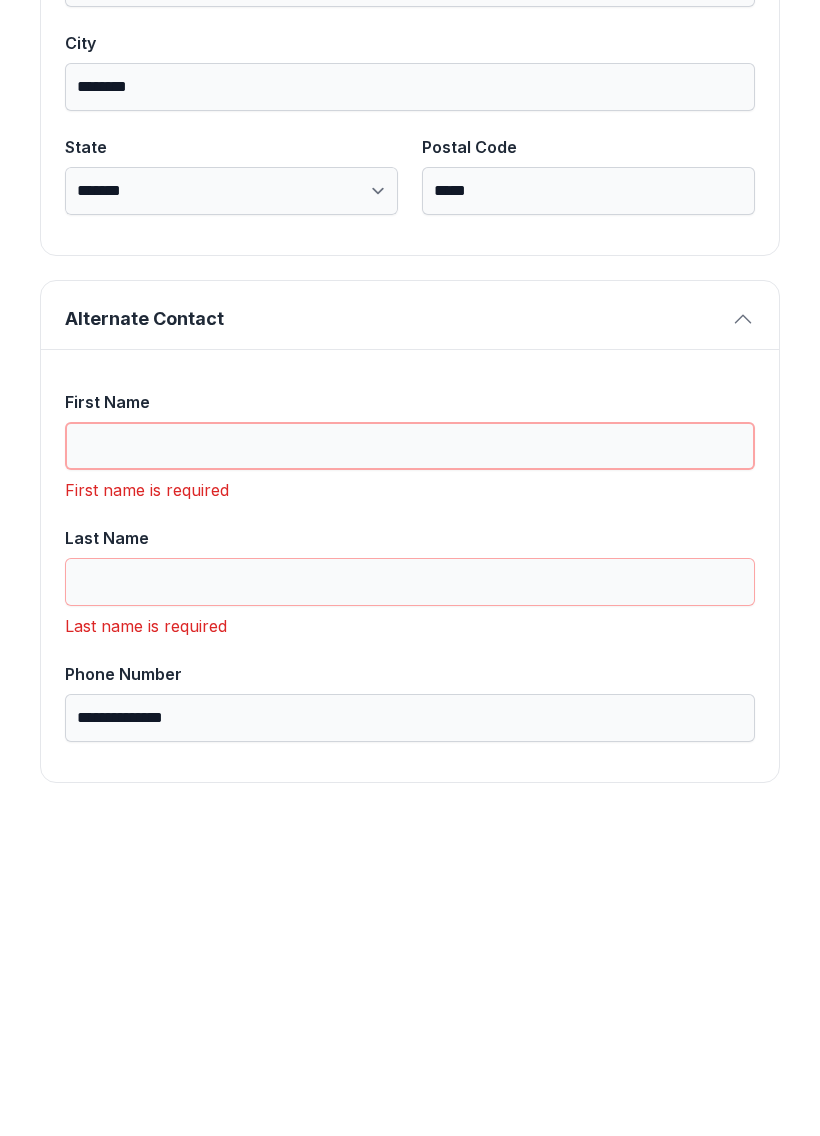 click on "First Name" at bounding box center [410, 763] 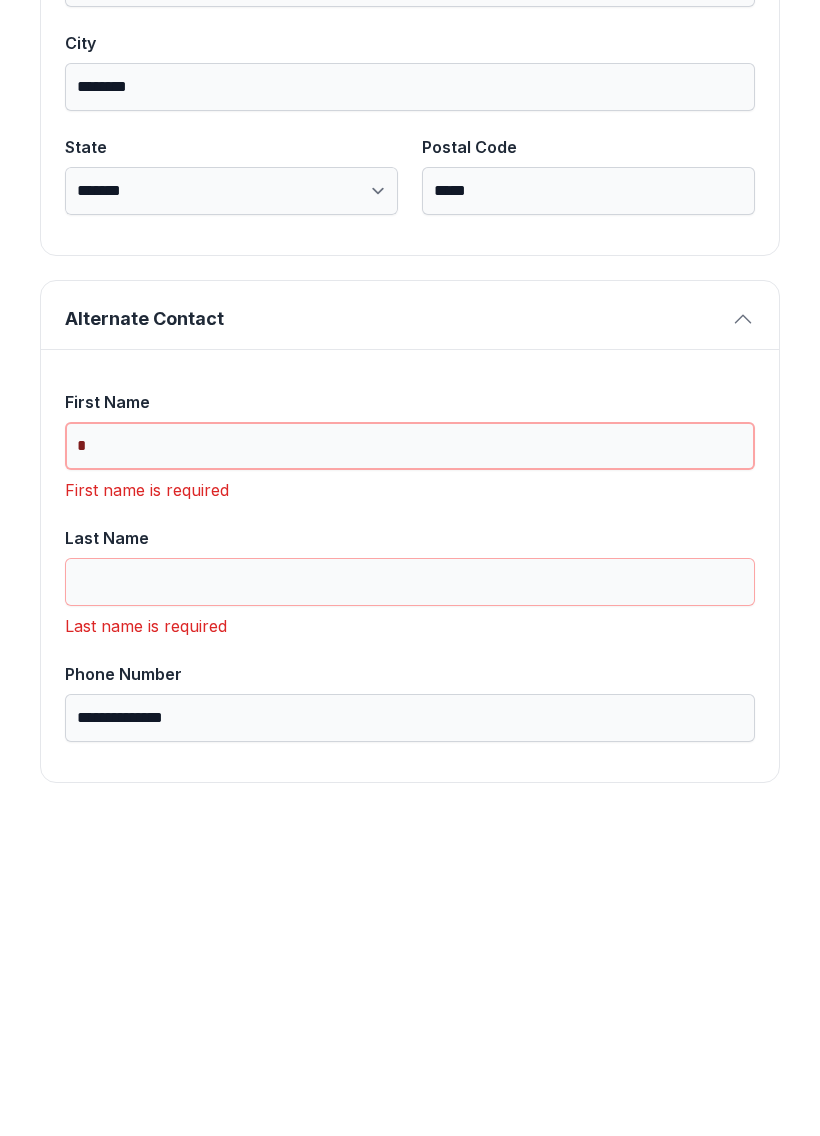 scroll, scrollTop: 1301, scrollLeft: 0, axis: vertical 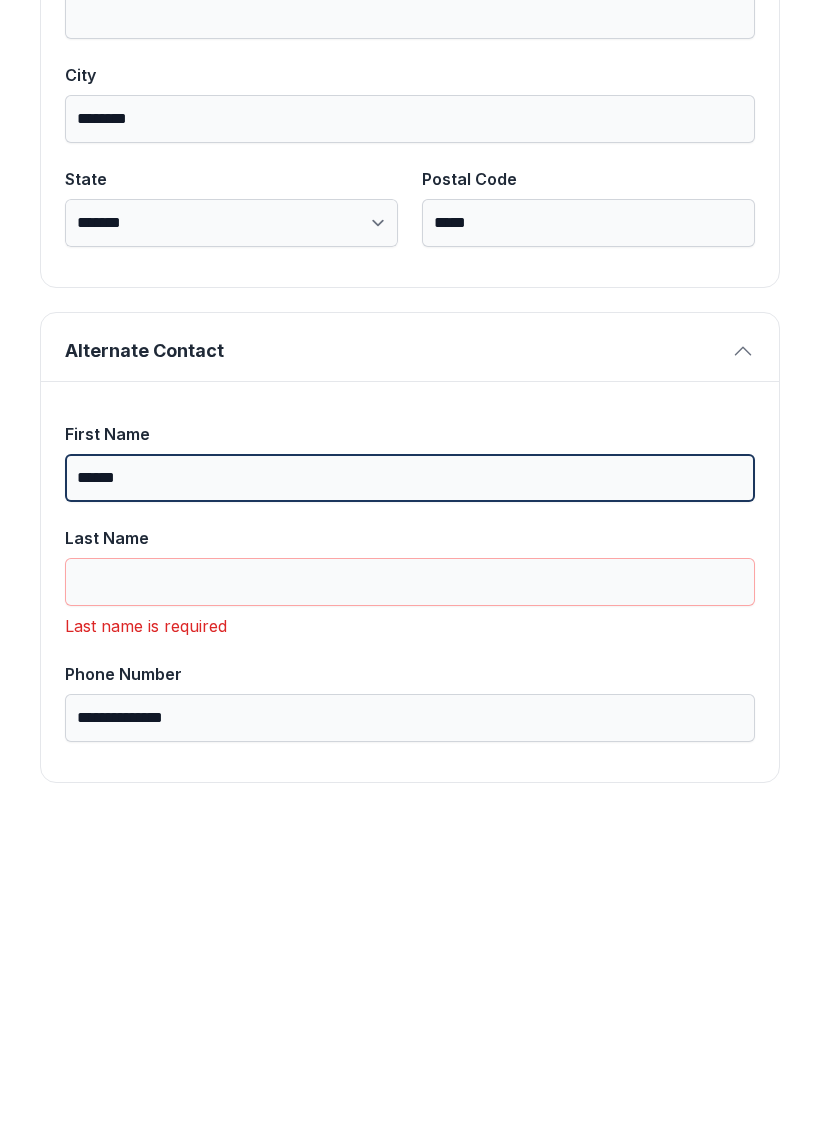 type on "******" 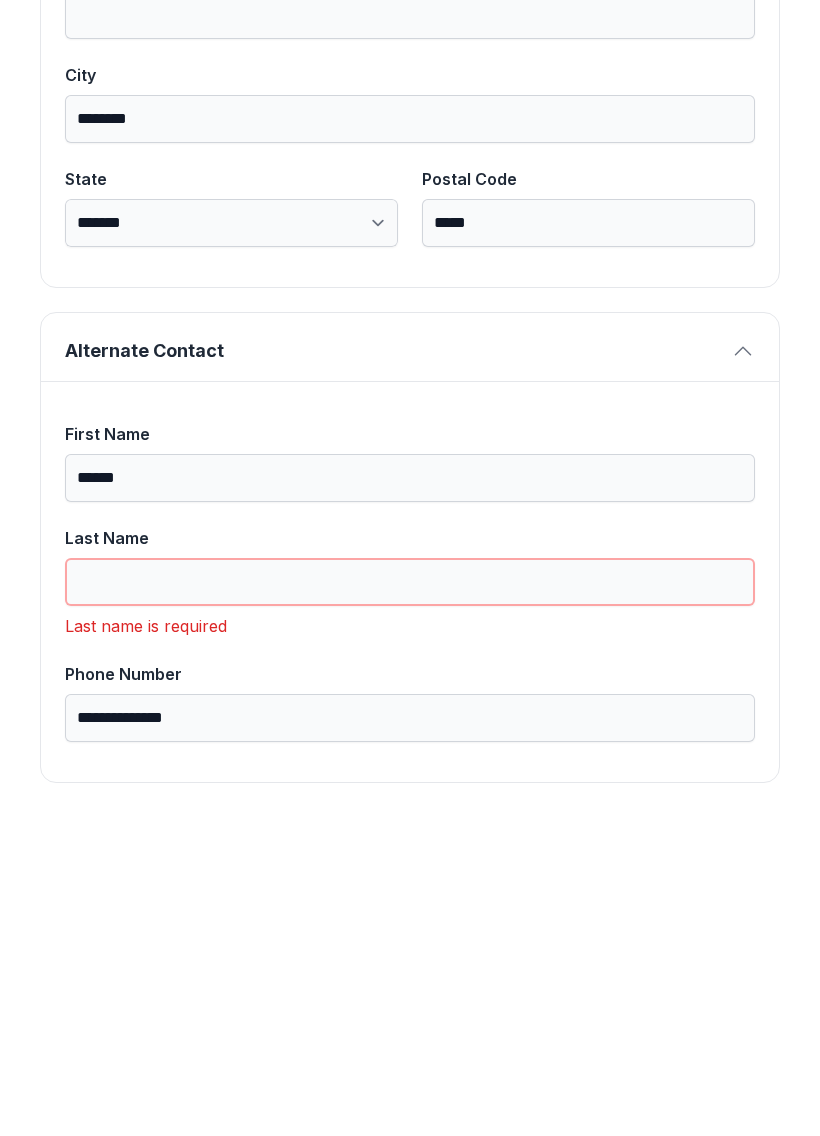 click on "Last Name" at bounding box center [410, 899] 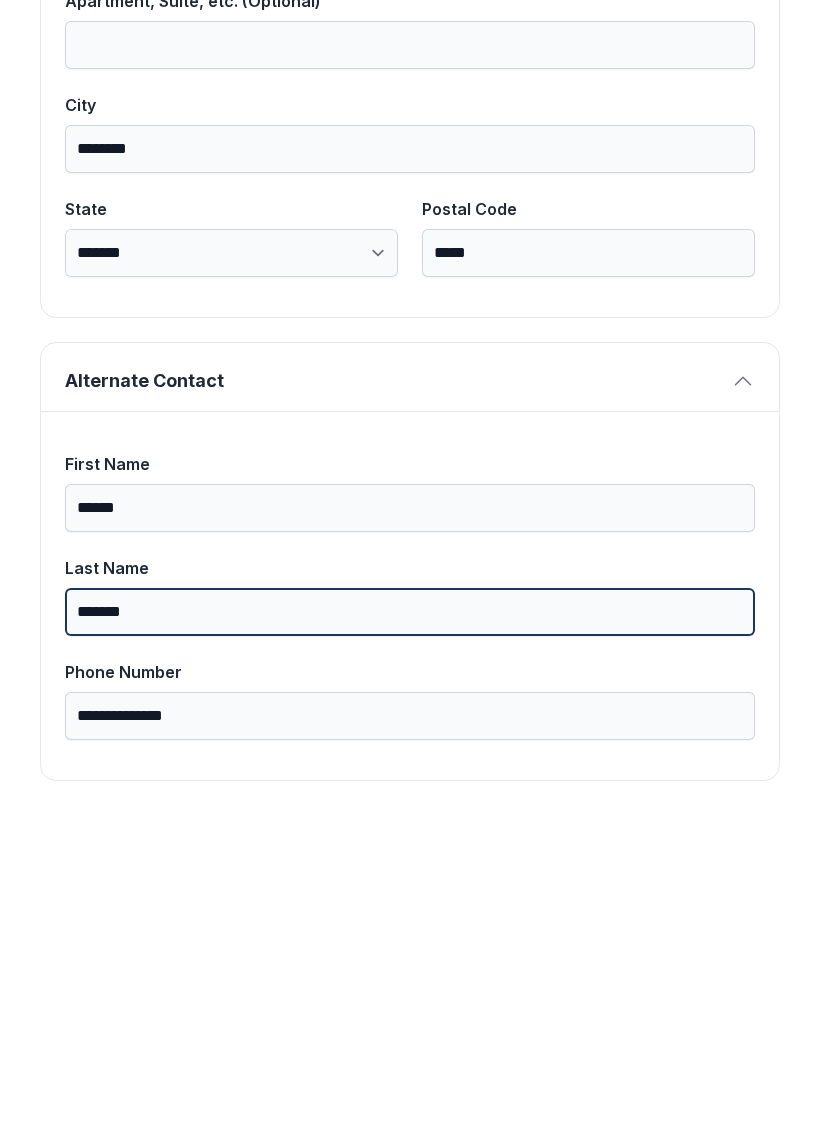 scroll, scrollTop: 1269, scrollLeft: 0, axis: vertical 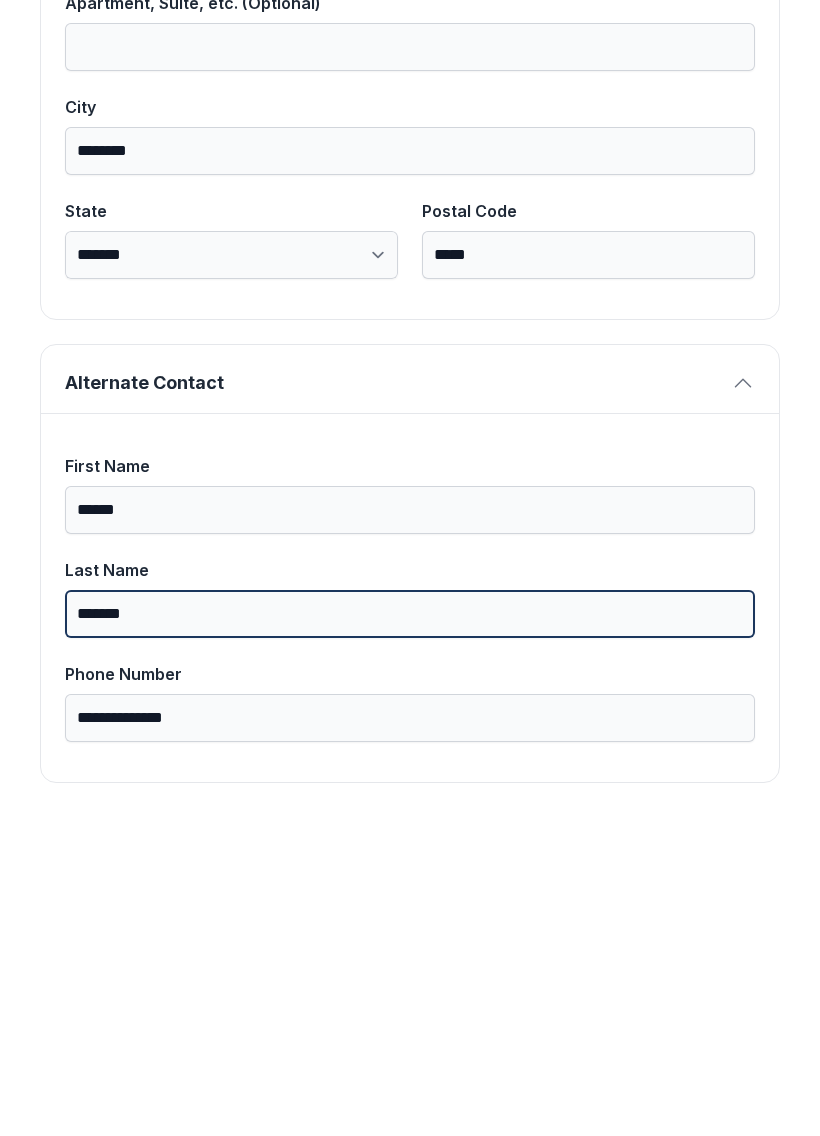 type on "*******" 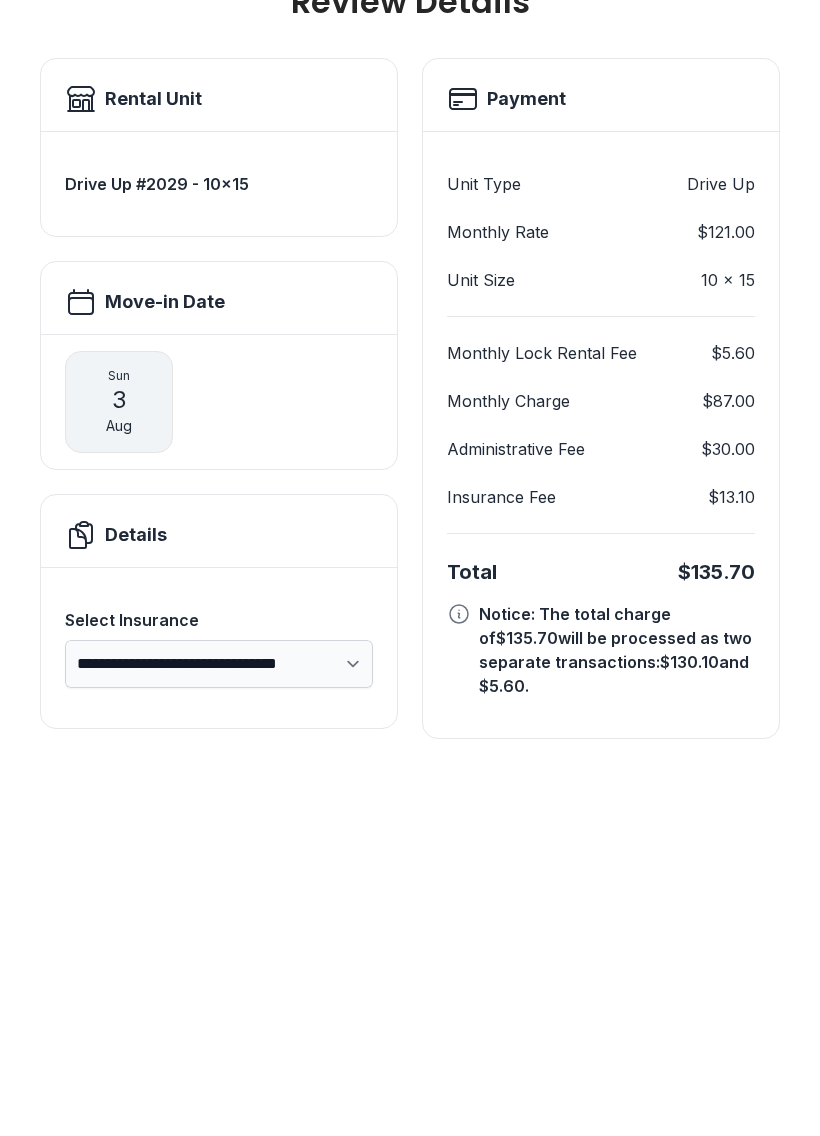 scroll, scrollTop: 0, scrollLeft: 0, axis: both 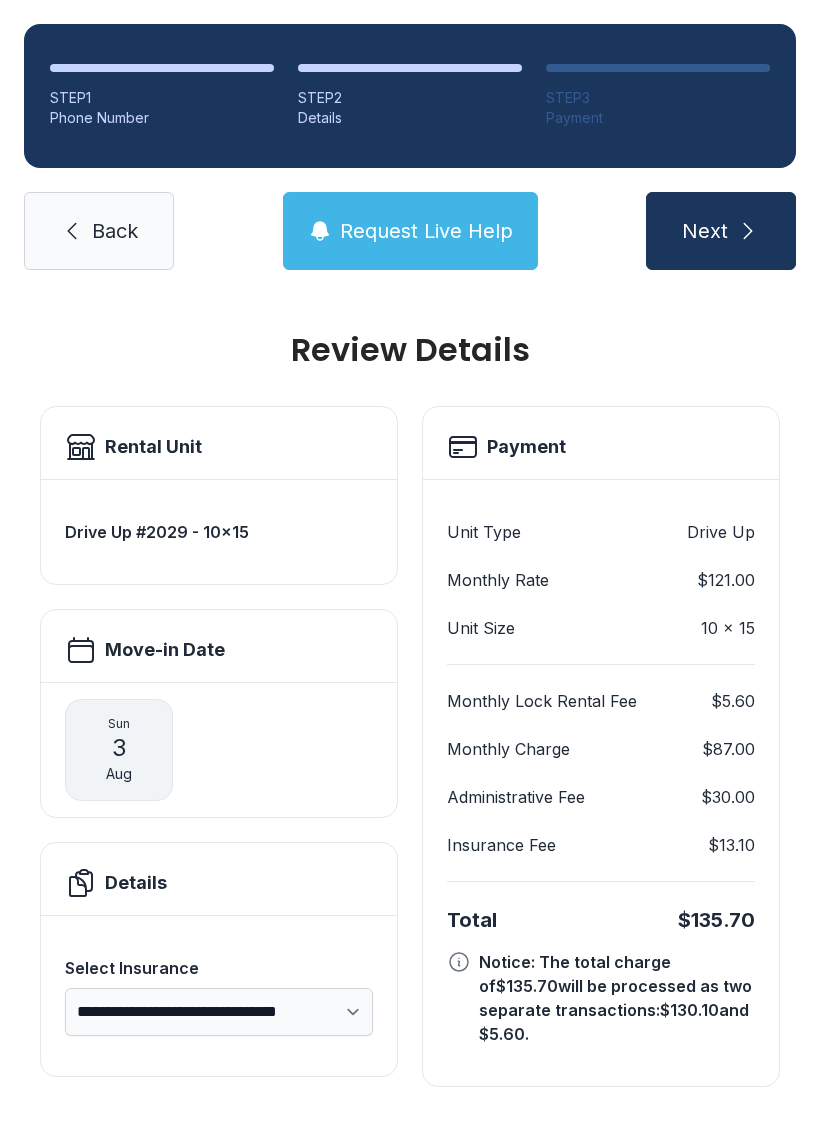 click on "Next" at bounding box center (705, 231) 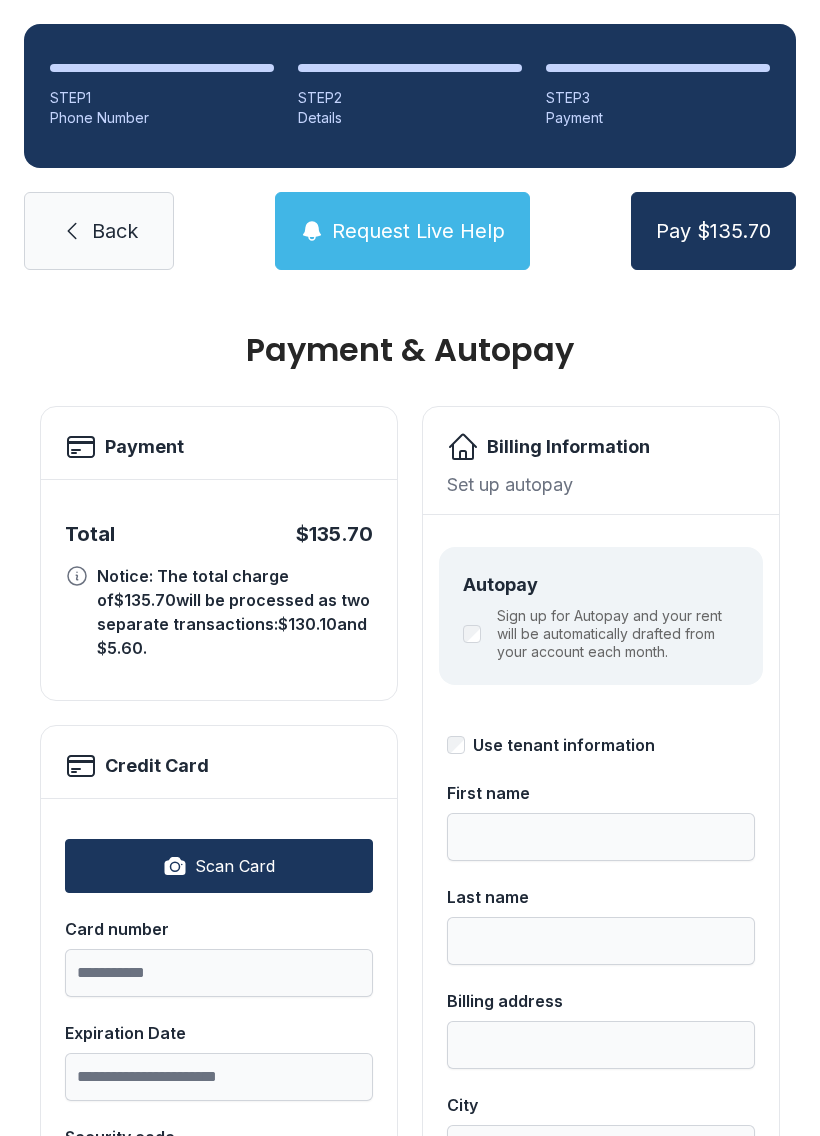 click on "Scan Card" at bounding box center [219, 866] 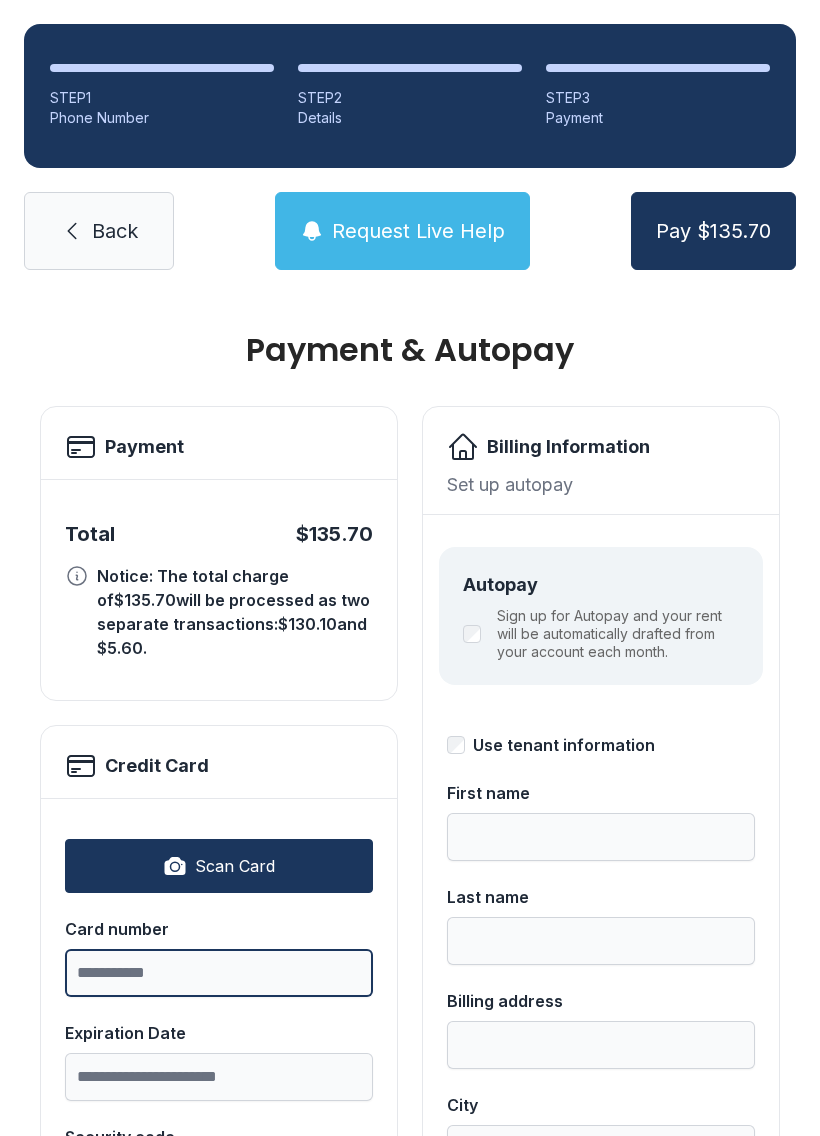 click on "Card number" at bounding box center (219, 973) 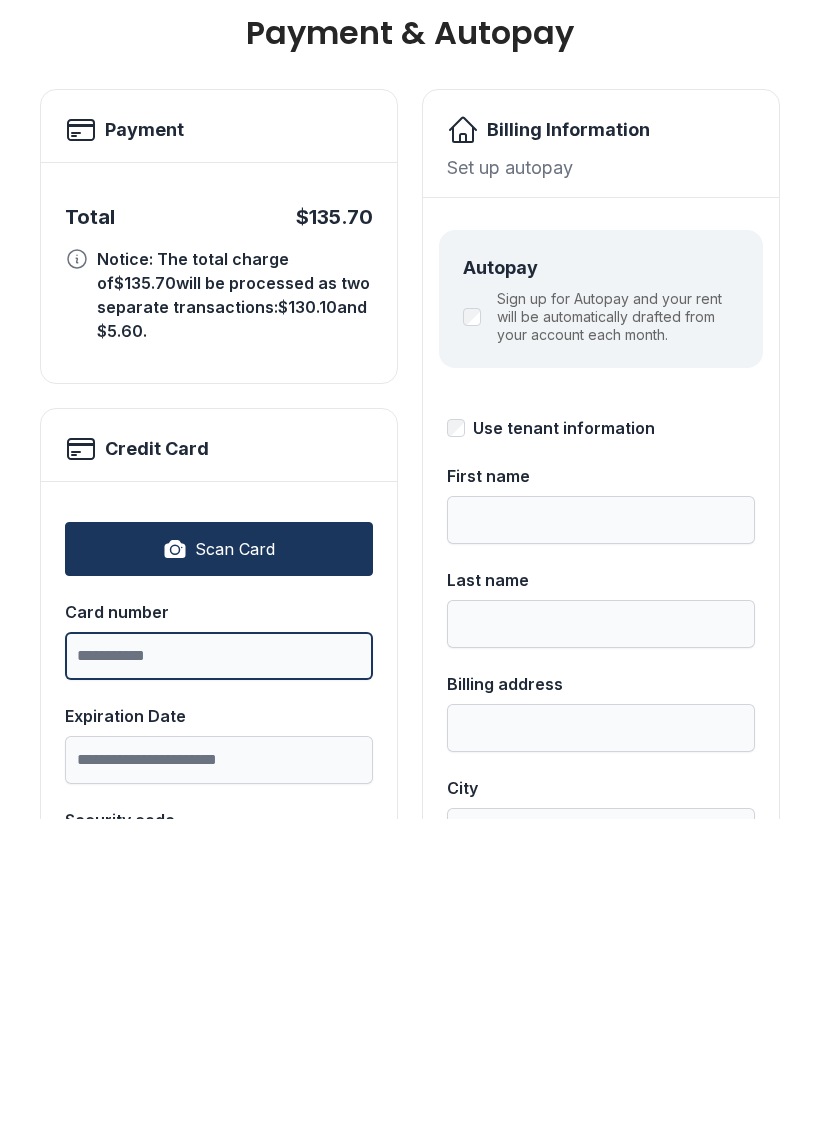 type on "*" 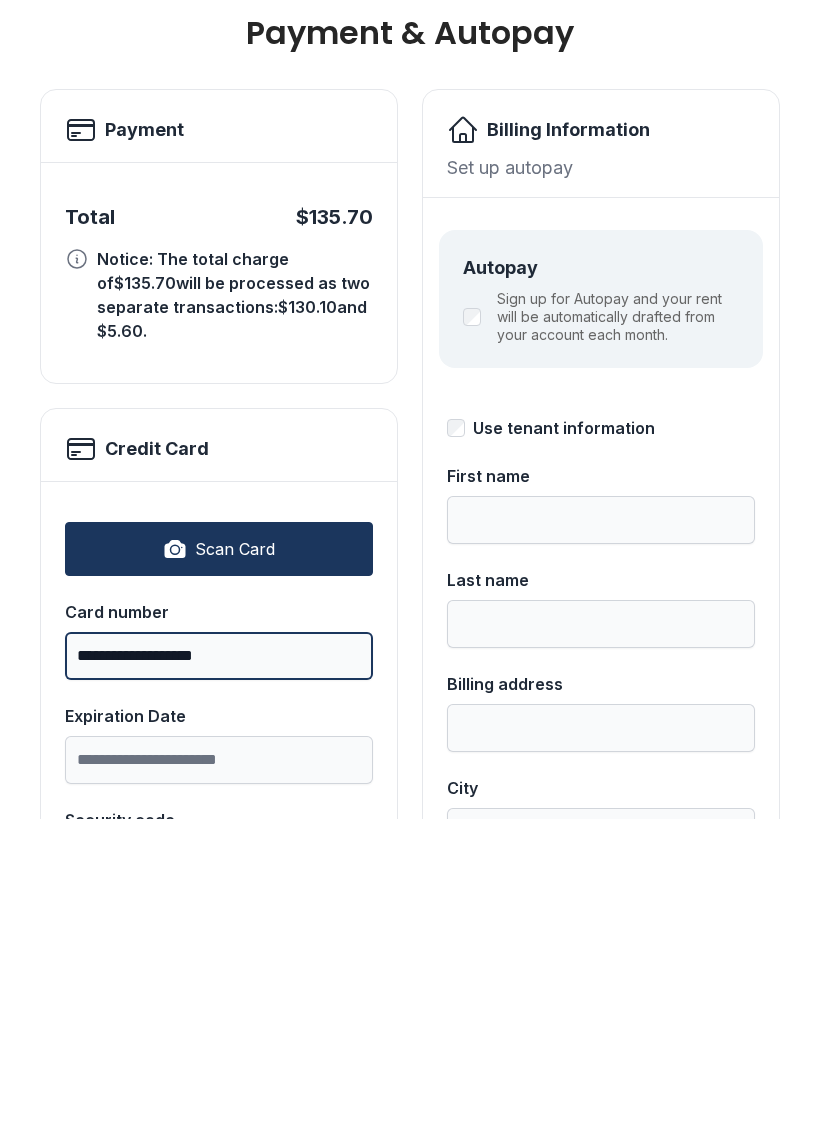 type on "**********" 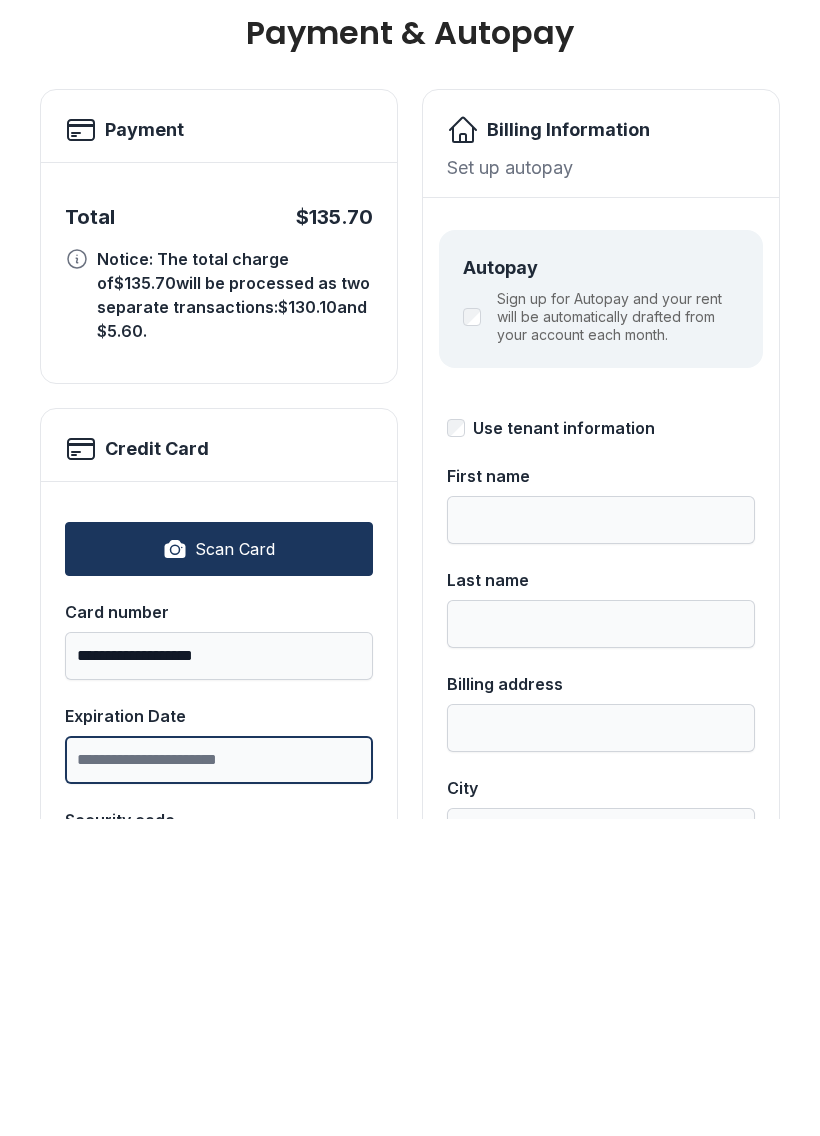 click on "Expiration Date" at bounding box center (219, 1077) 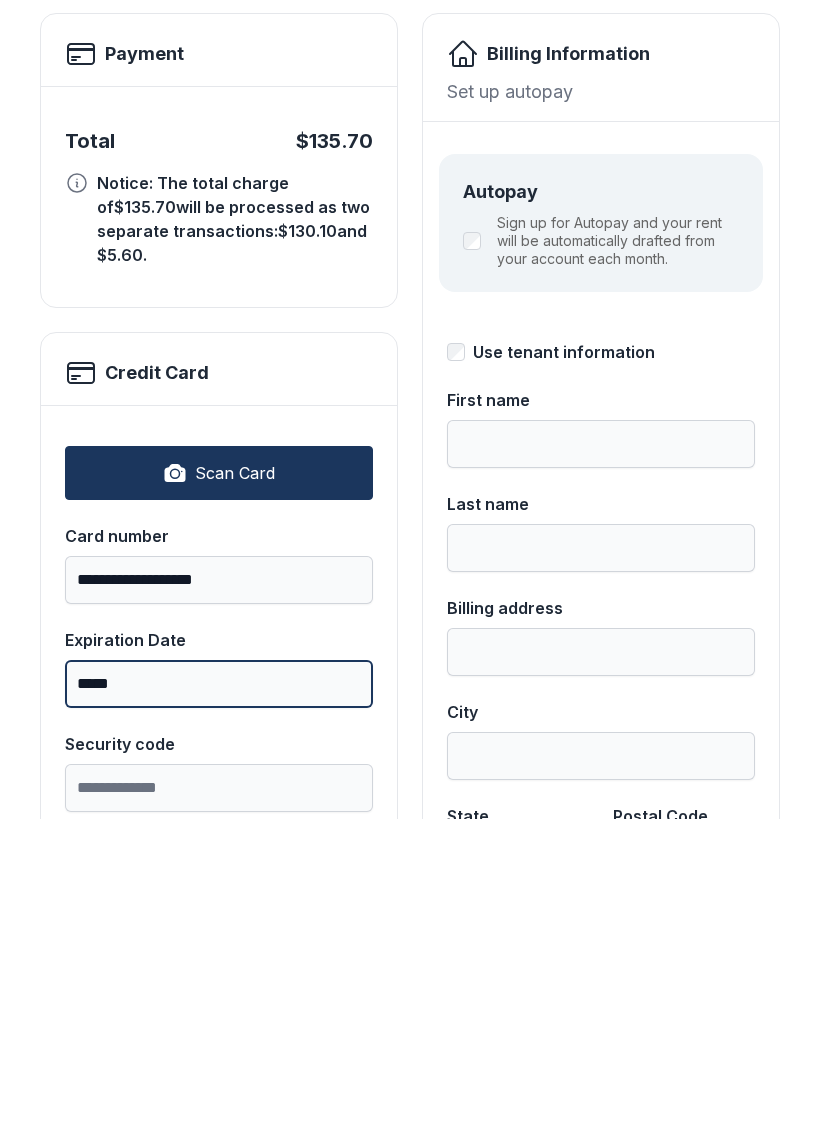 scroll, scrollTop: 83, scrollLeft: 0, axis: vertical 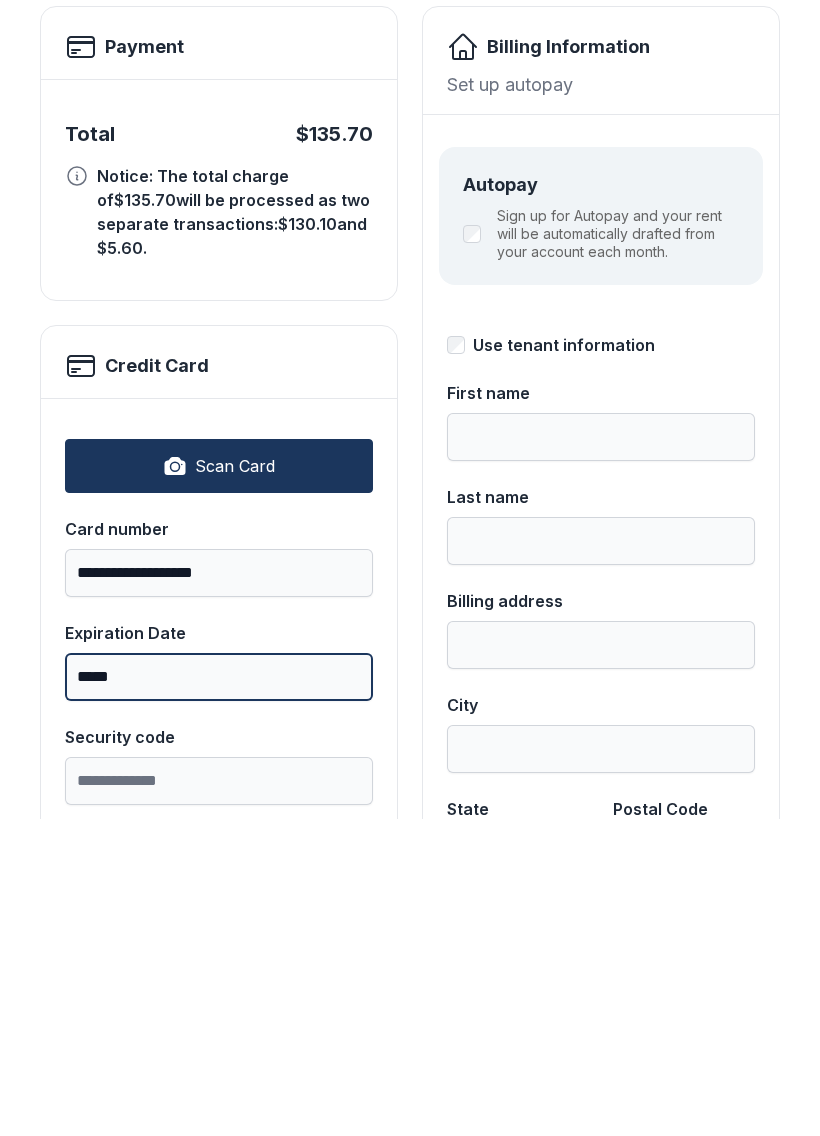 type on "*****" 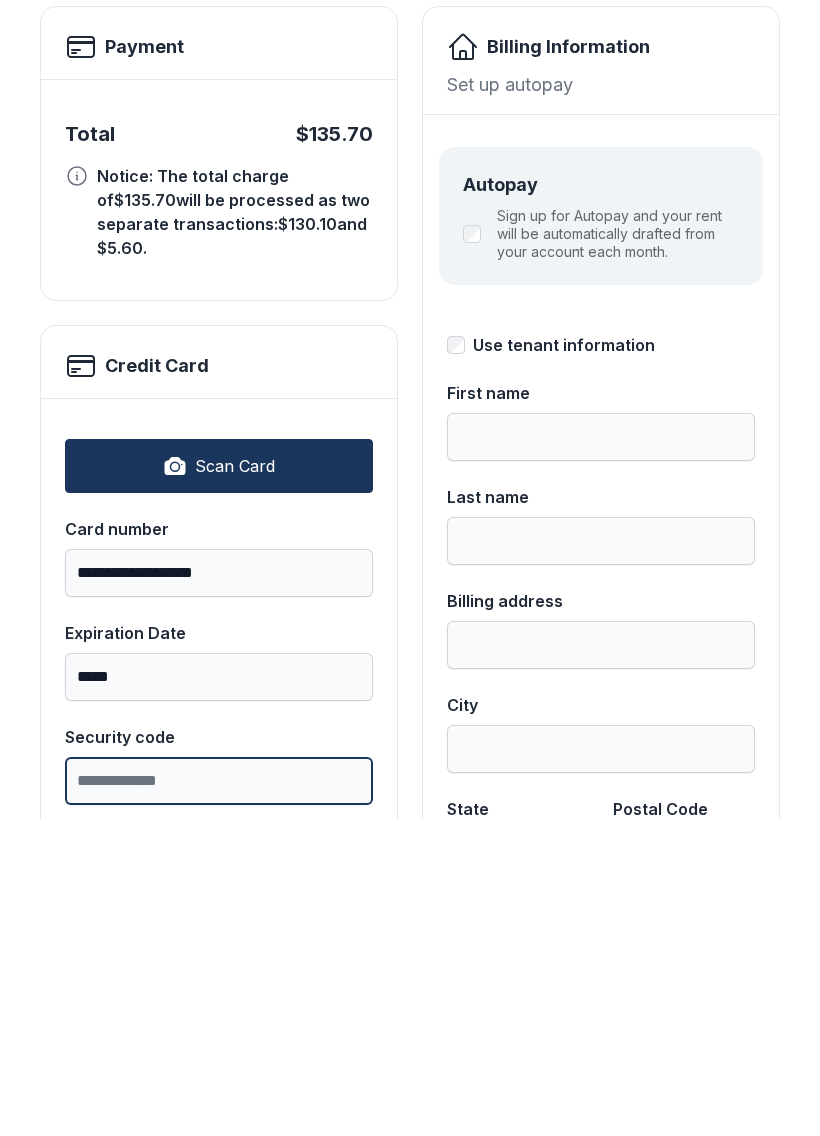 click on "Security code" at bounding box center [219, 1098] 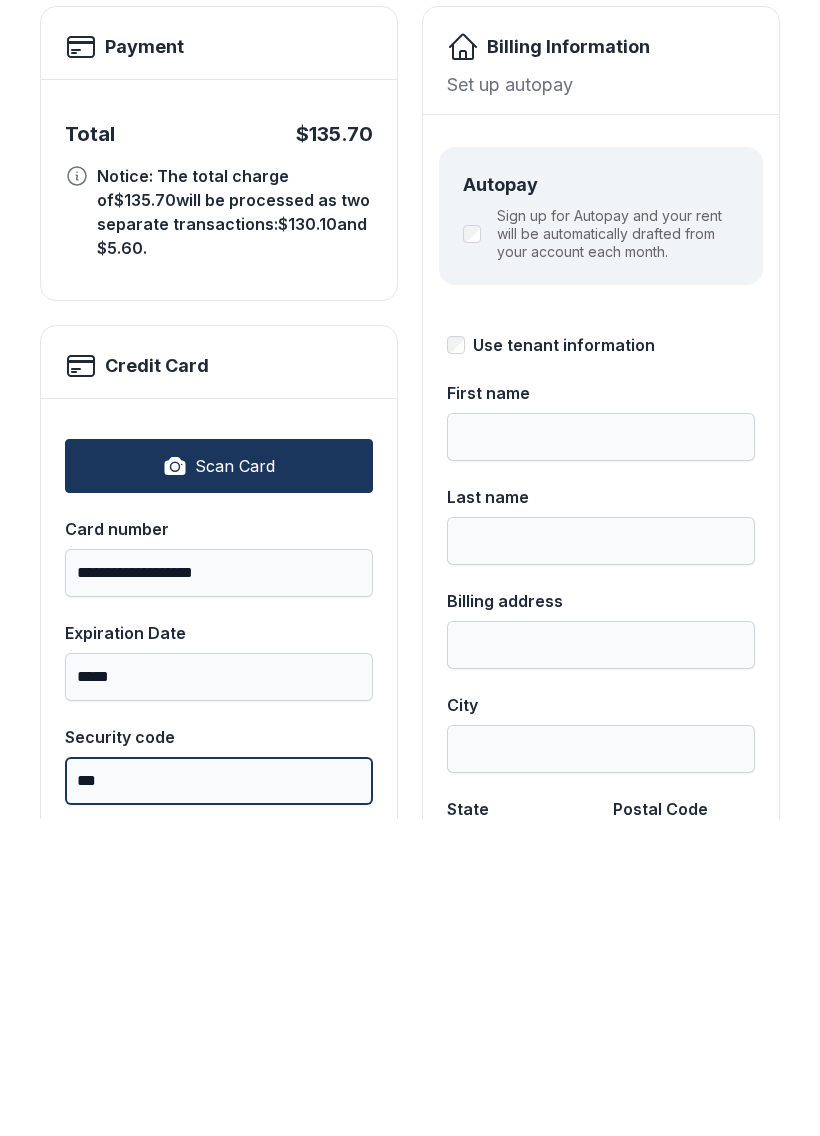 type on "***" 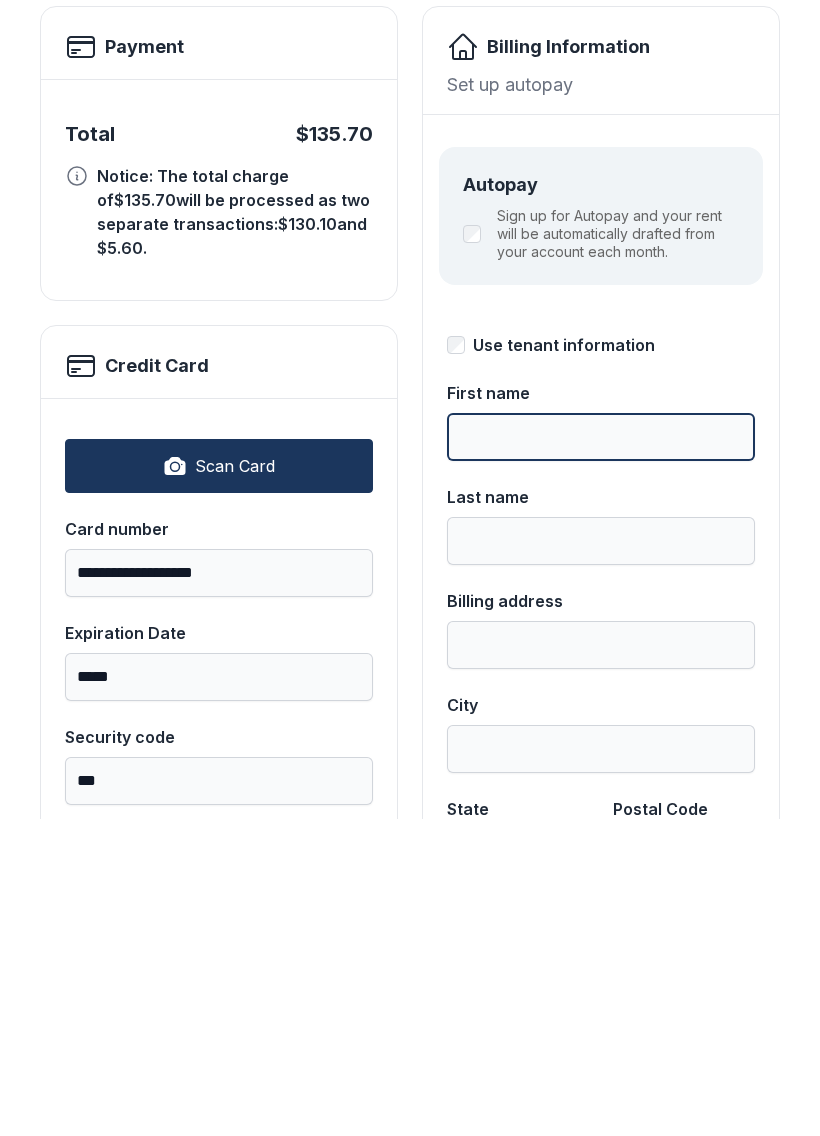 click on "First name" at bounding box center [601, 754] 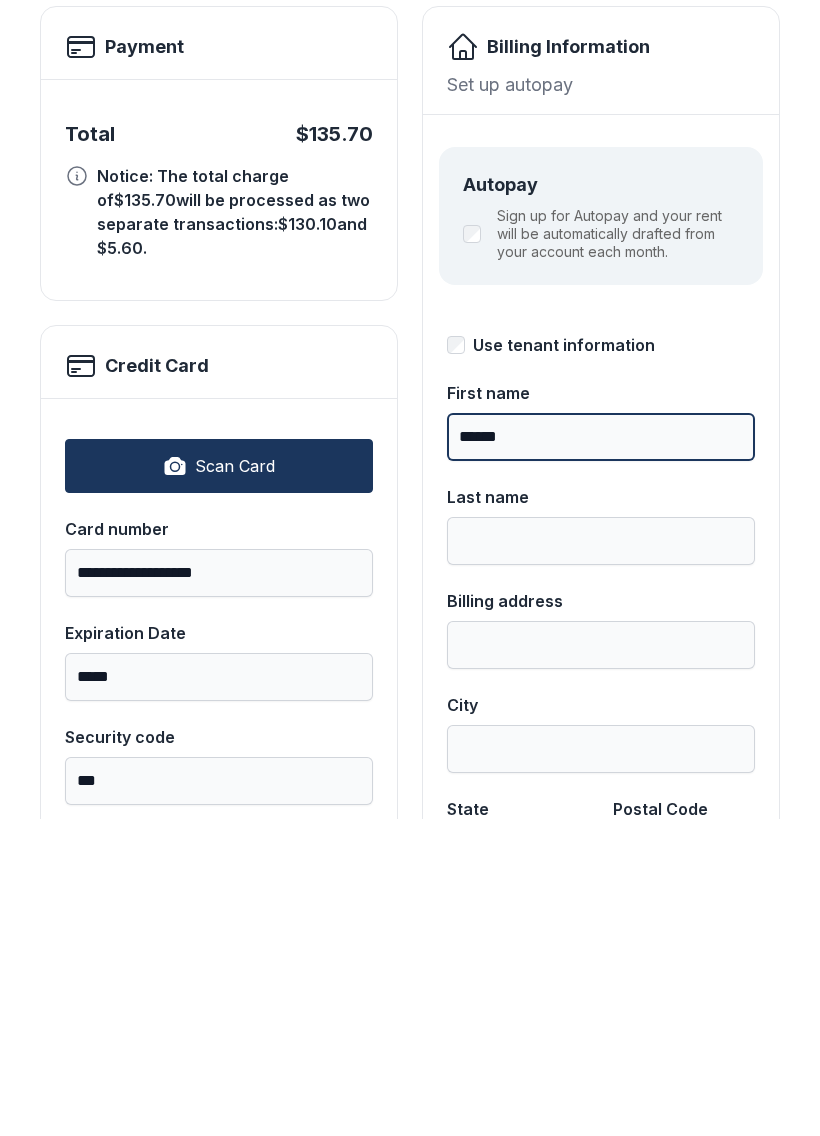 type on "******" 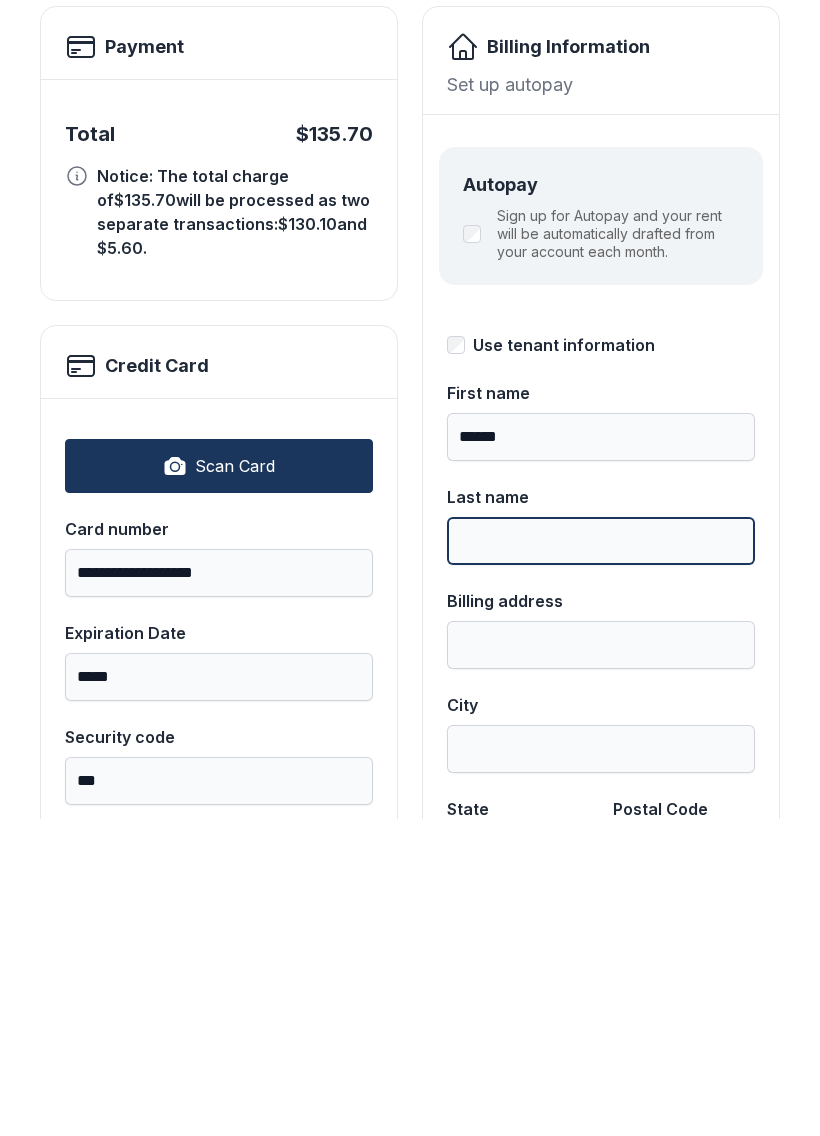 click on "Last name" at bounding box center [601, 858] 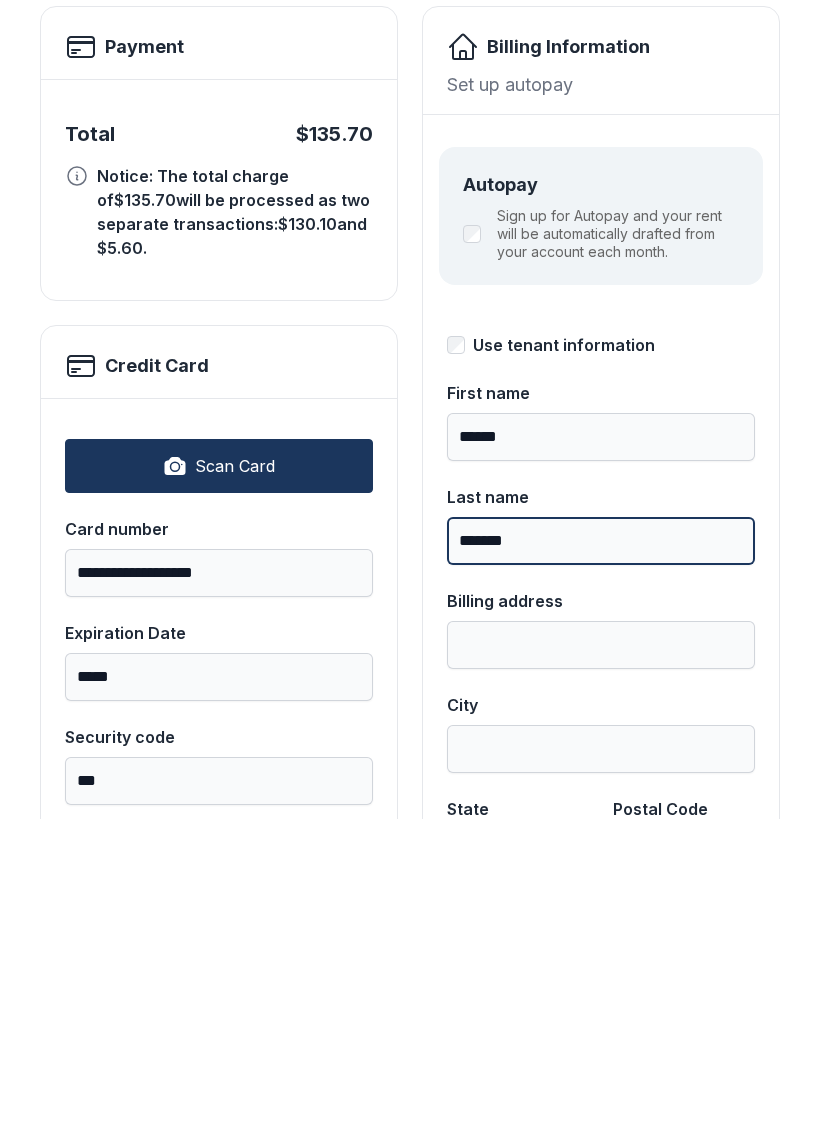 type on "*******" 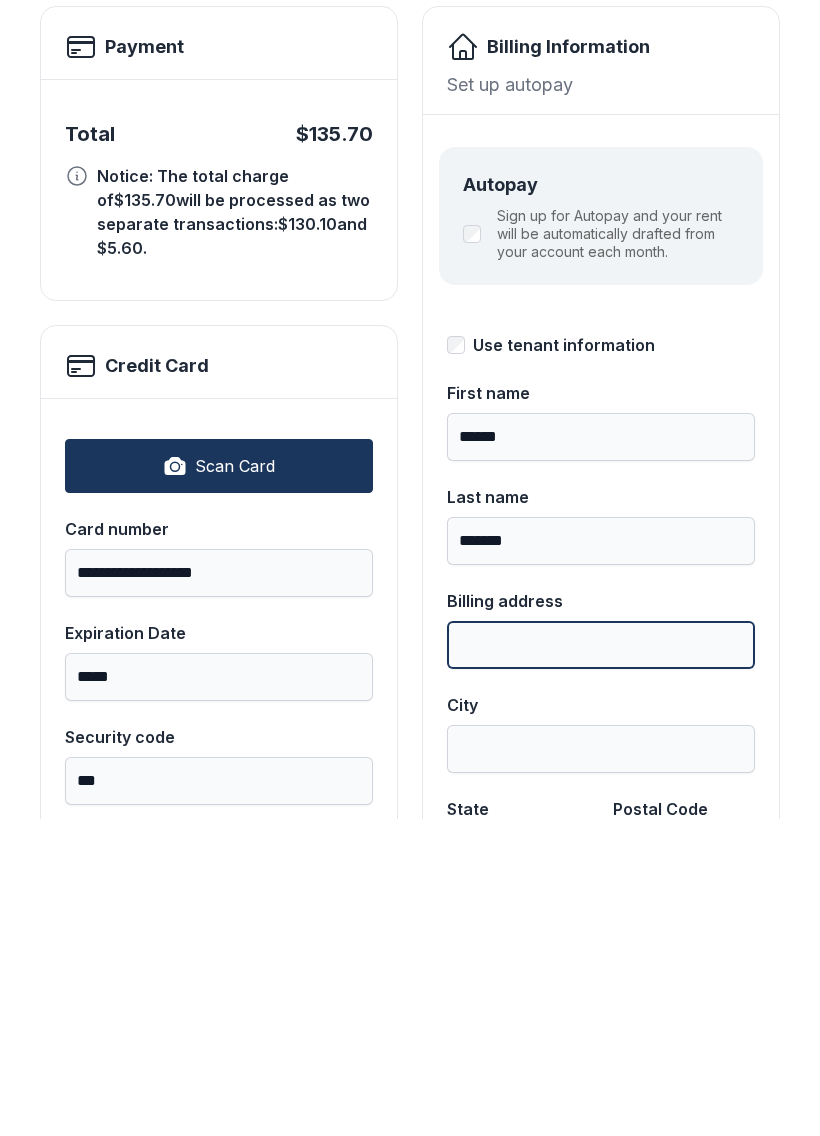 click on "Billing address" at bounding box center [601, 962] 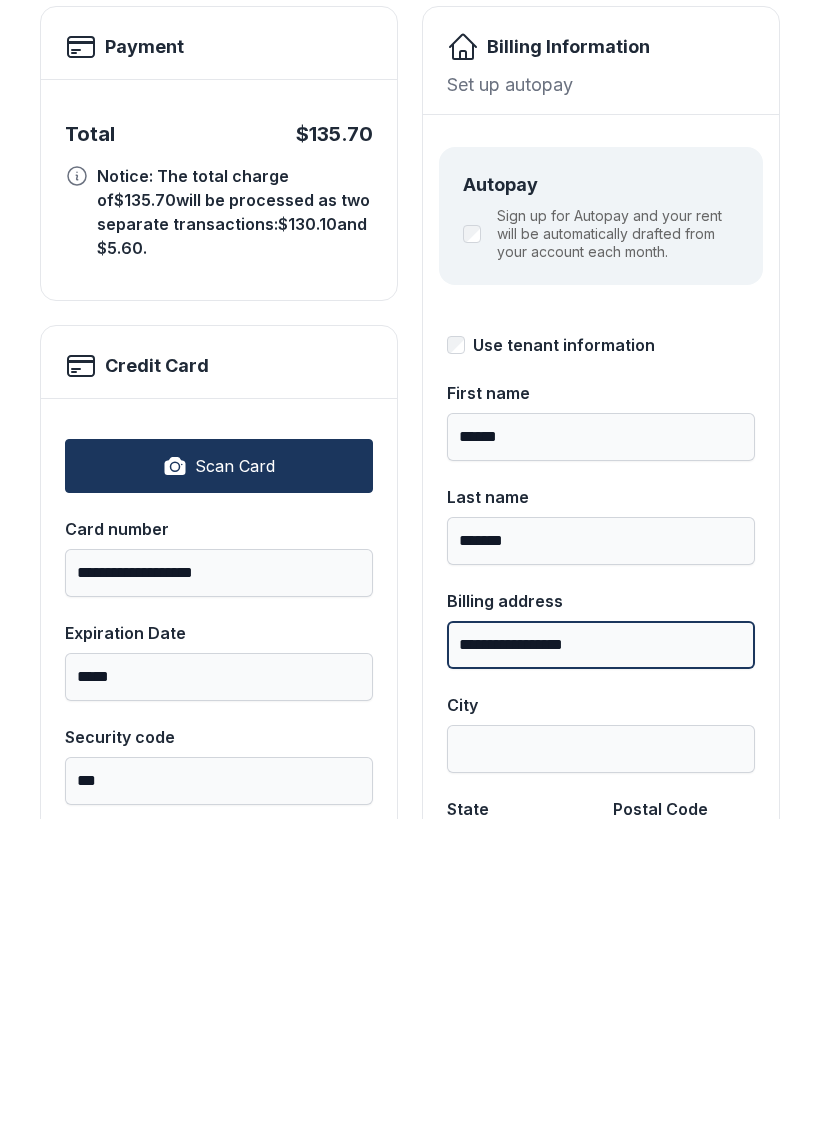 type on "**********" 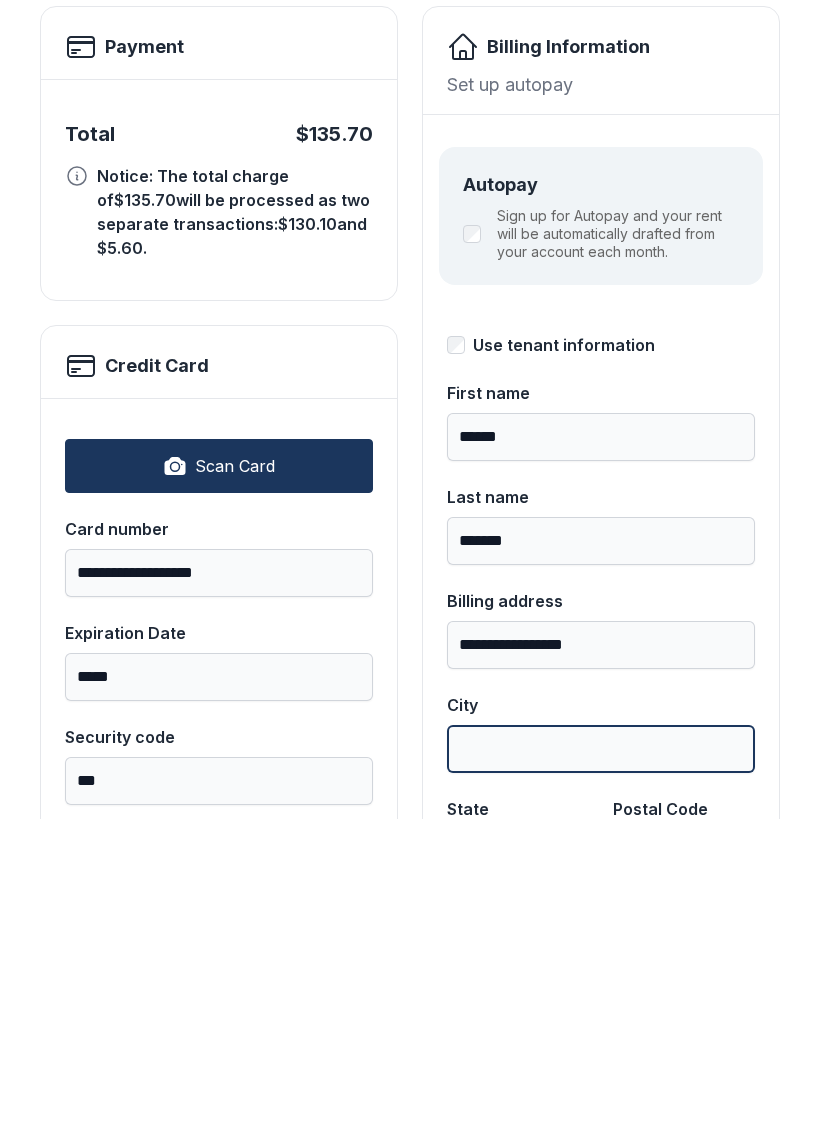 click on "City" at bounding box center [601, 1066] 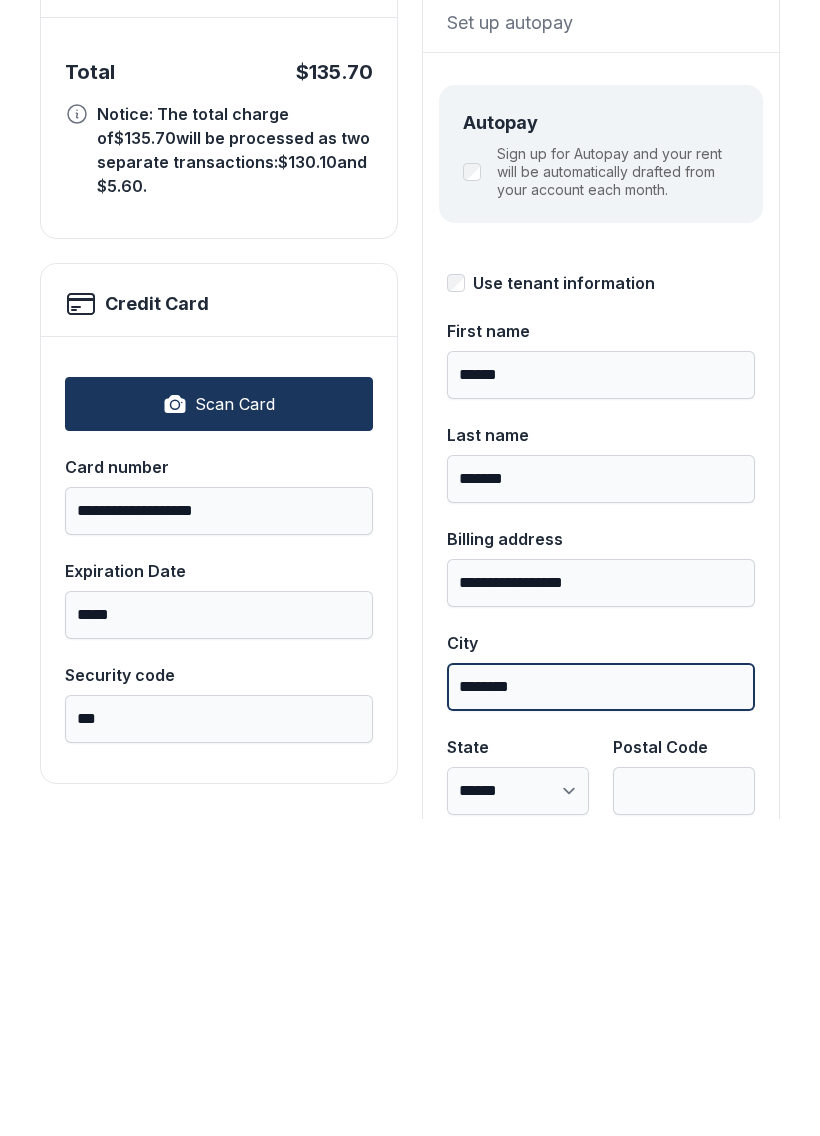 scroll, scrollTop: 165, scrollLeft: 0, axis: vertical 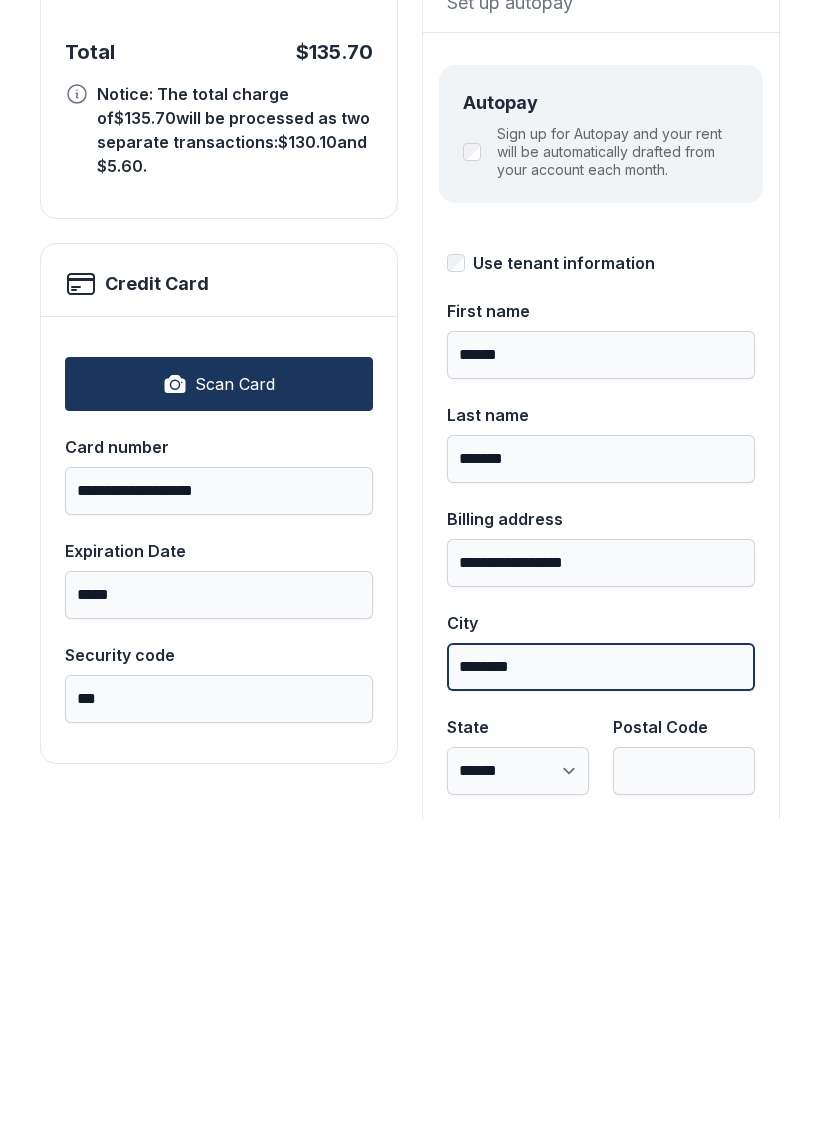 type on "********" 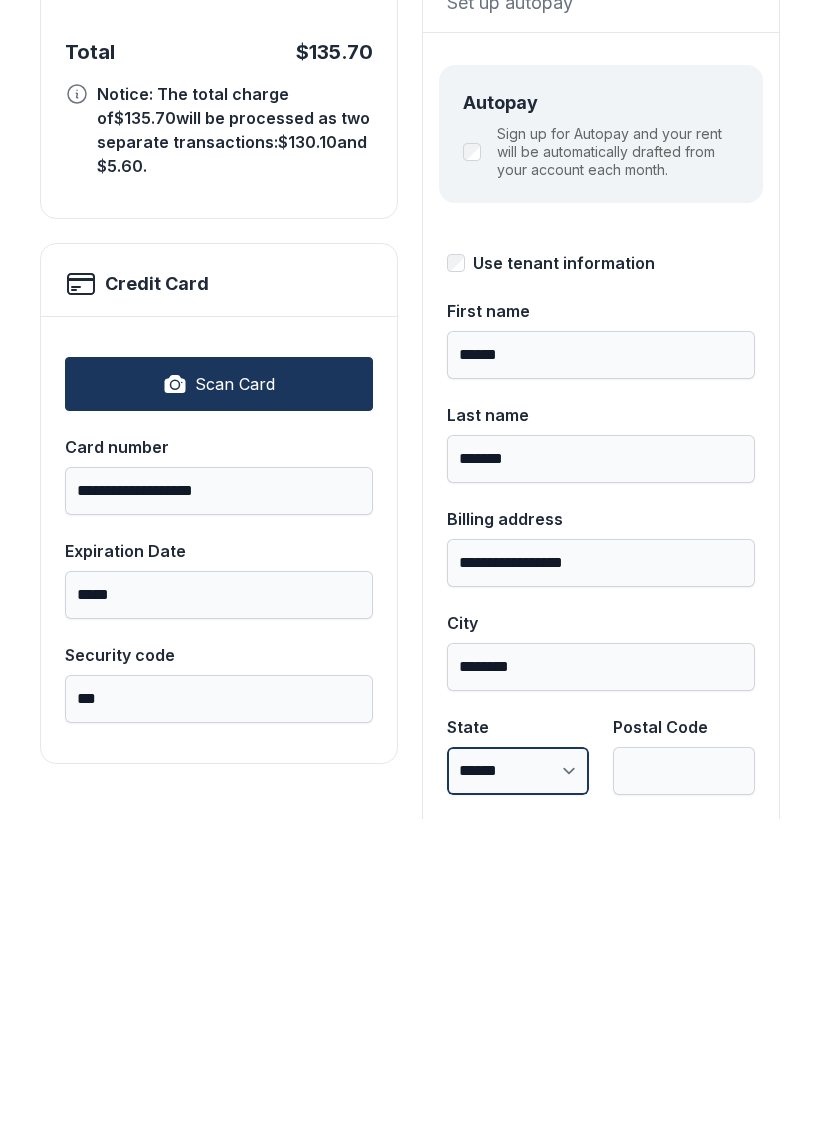 click on "**********" at bounding box center (518, 1088) 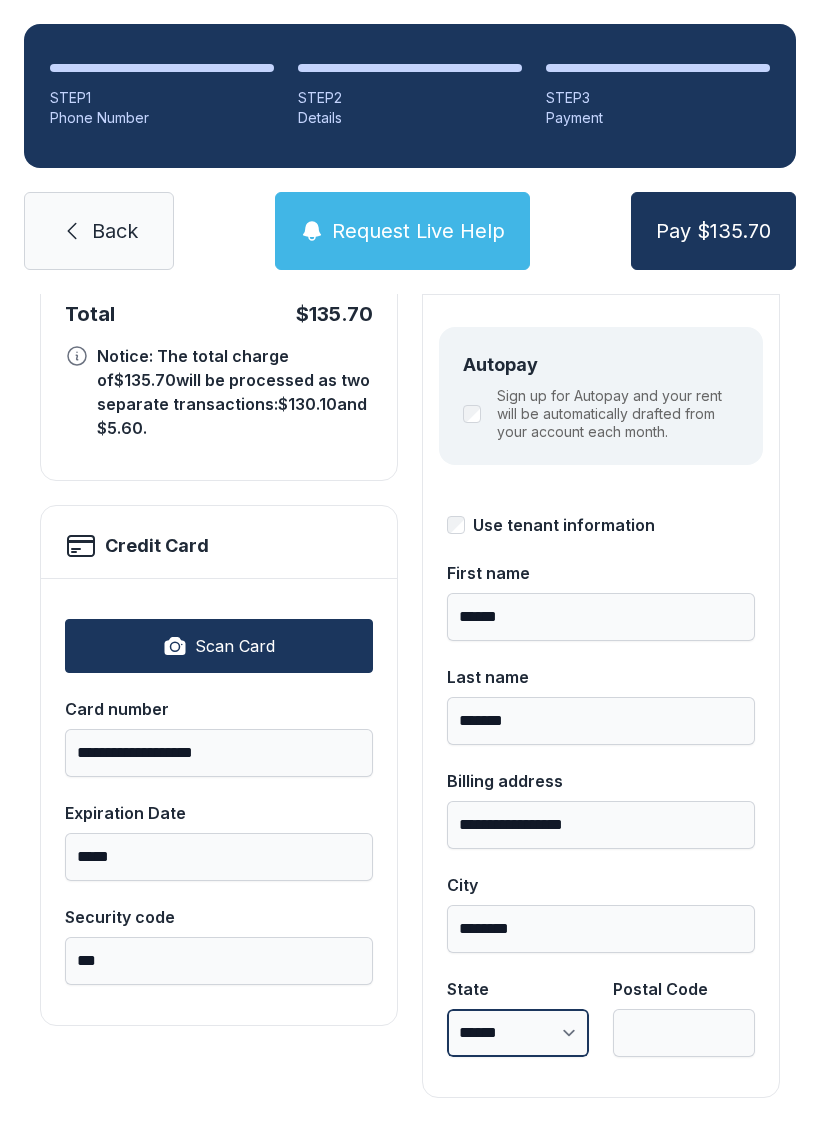 scroll, scrollTop: 218, scrollLeft: 0, axis: vertical 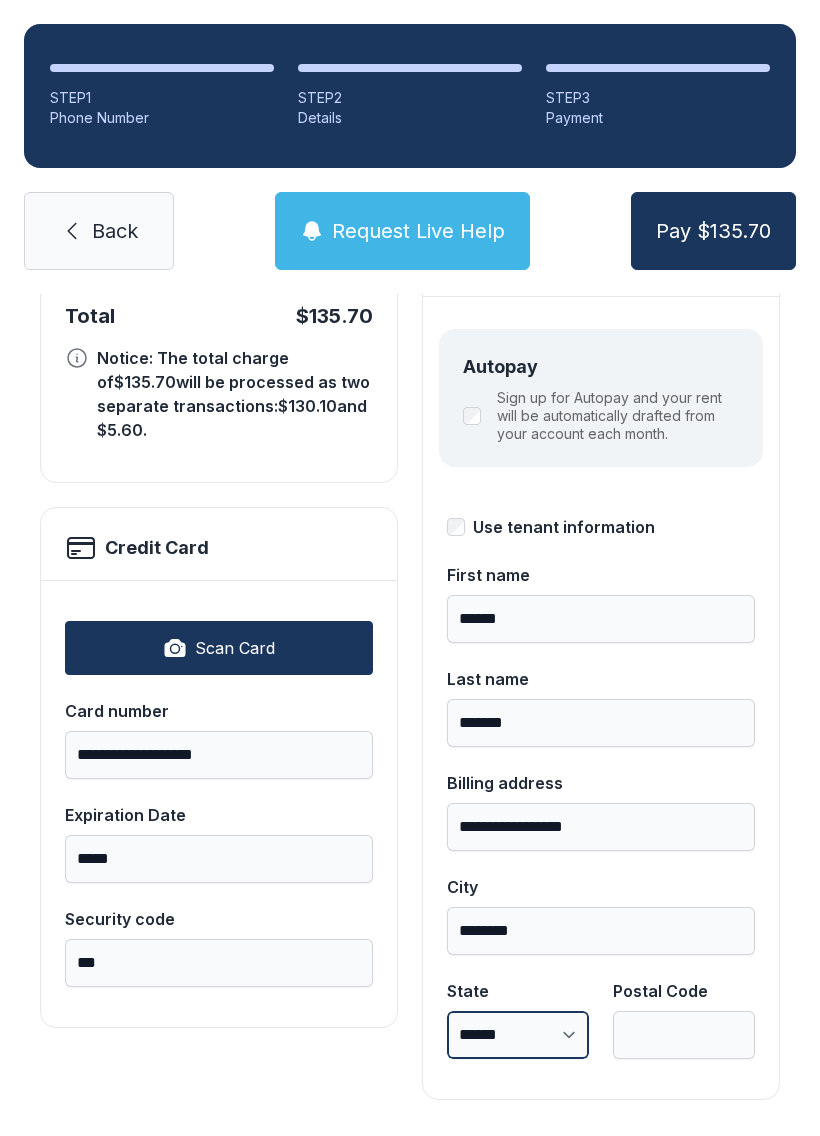 click on "**********" at bounding box center [518, 1035] 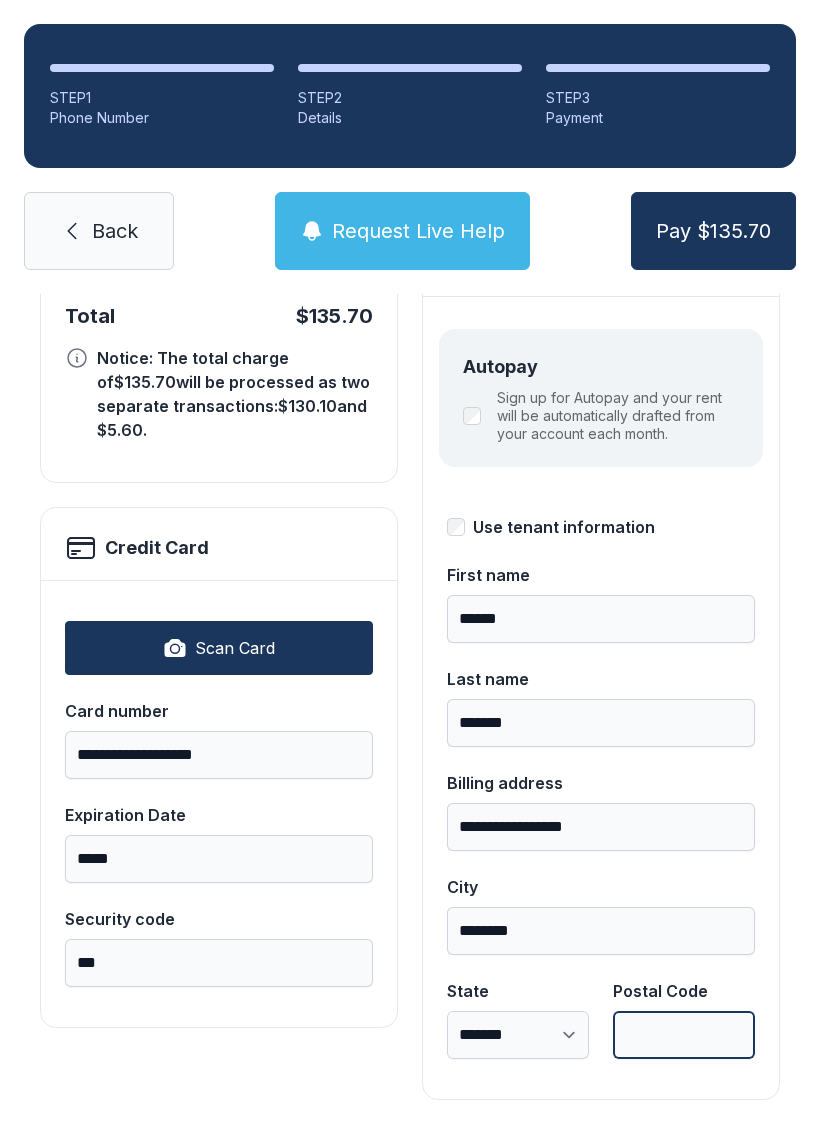 click on "Postal Code" at bounding box center [684, 1035] 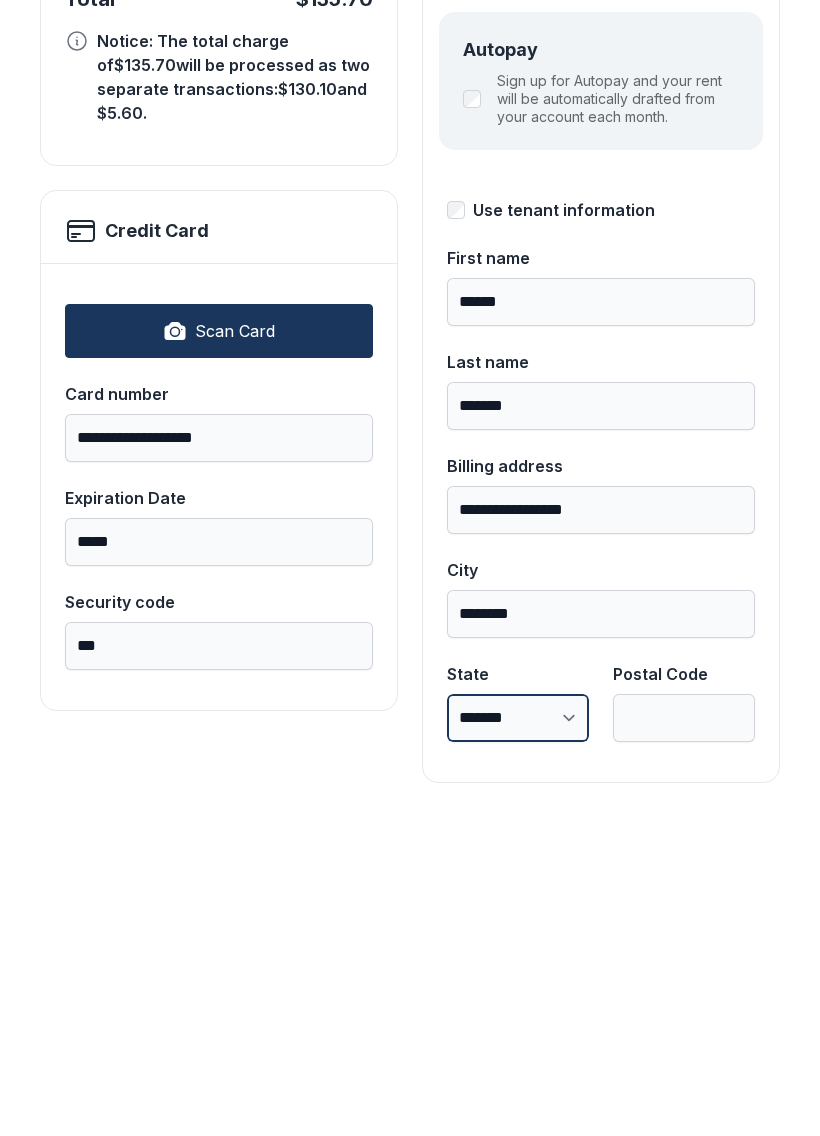 click on "**********" at bounding box center (518, 1035) 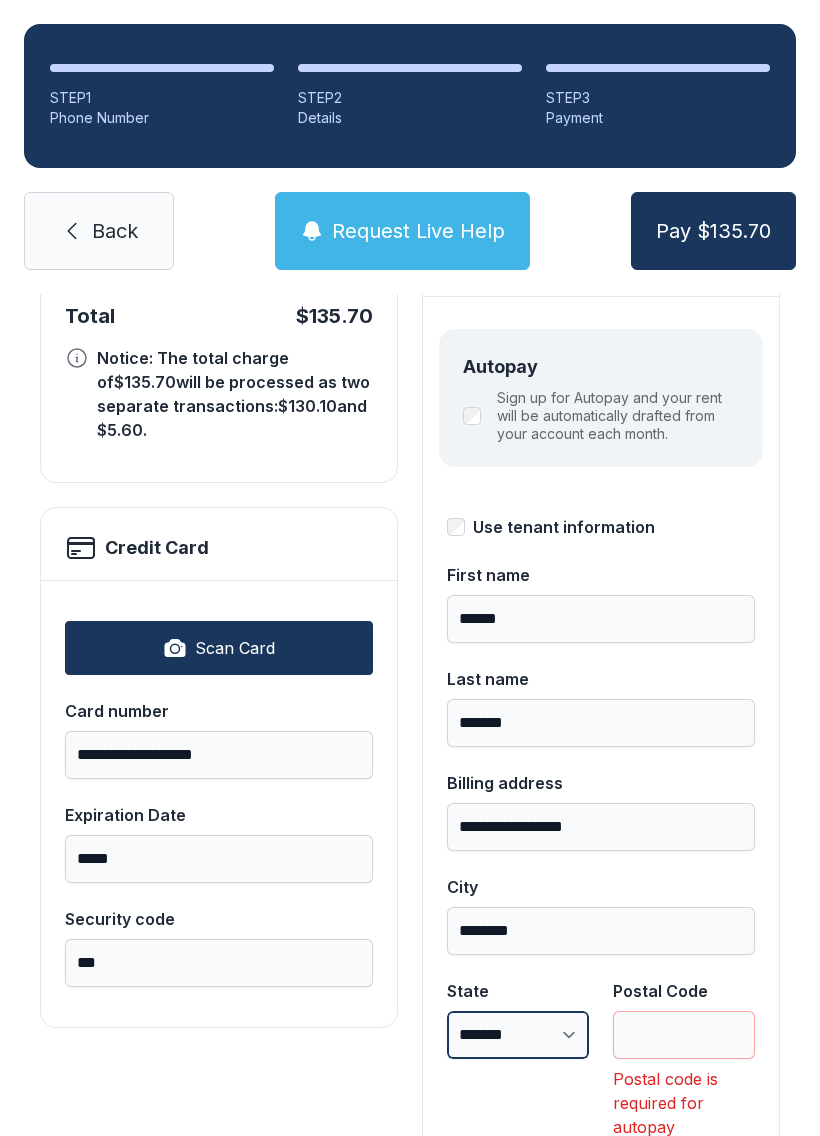 select on "**" 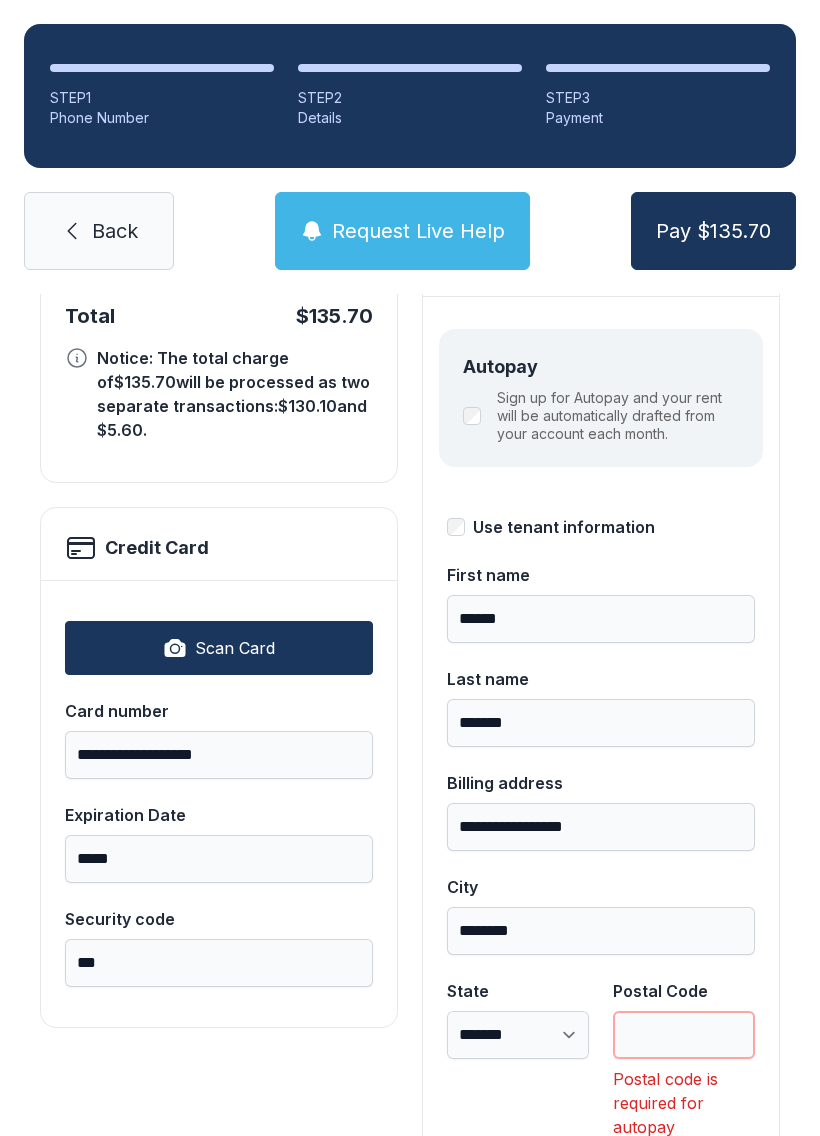 click on "Postal Code" at bounding box center (684, 1035) 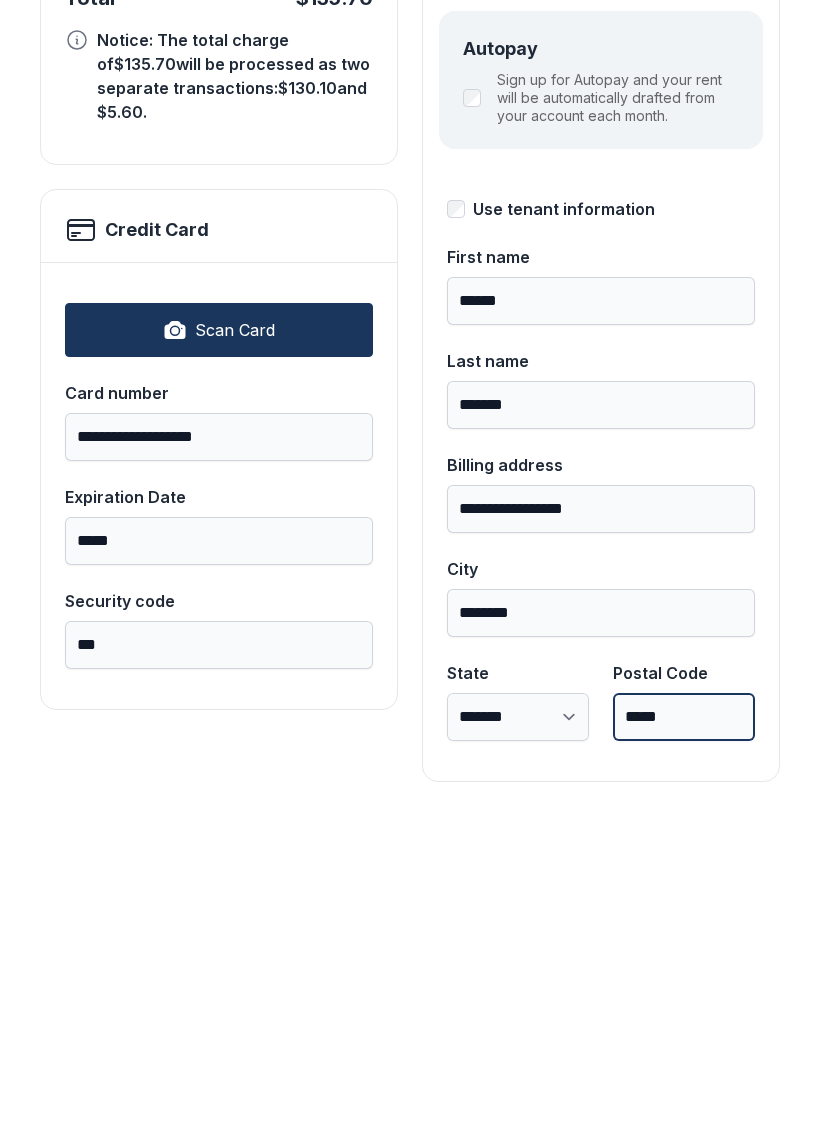 scroll, scrollTop: 218, scrollLeft: 0, axis: vertical 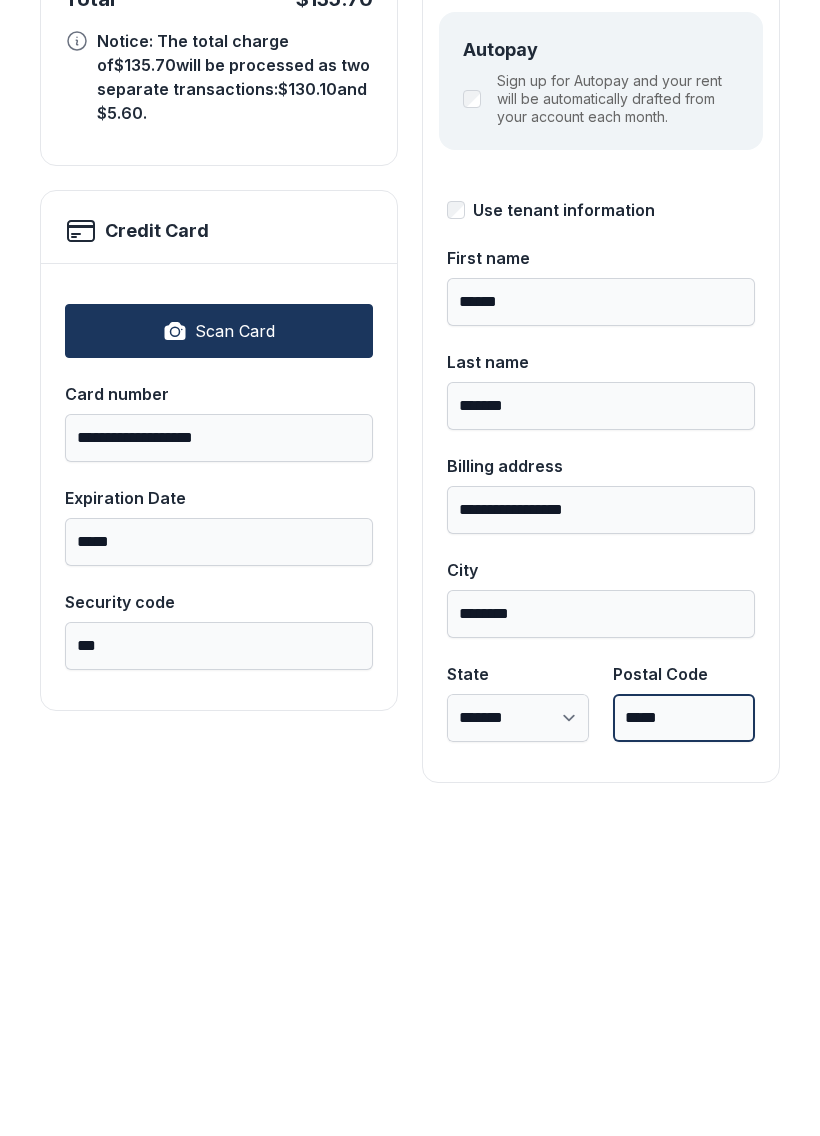 type on "*****" 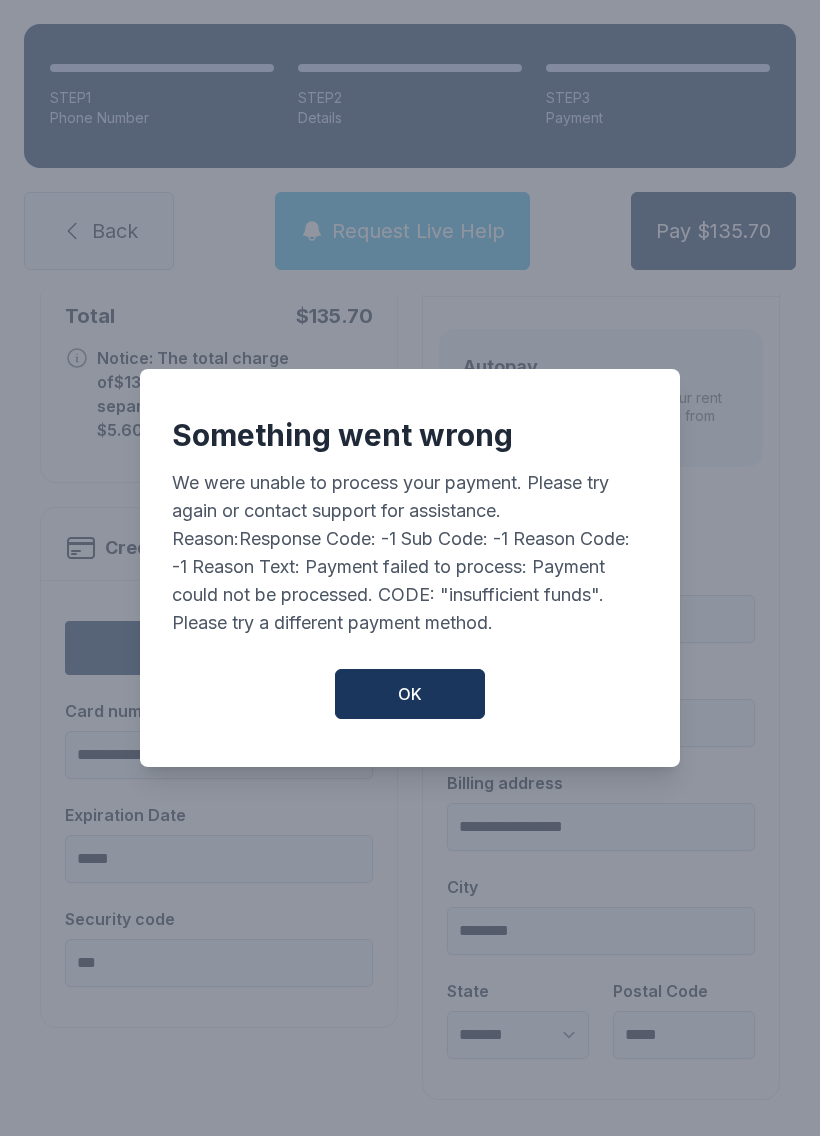 click on "OK" at bounding box center [410, 694] 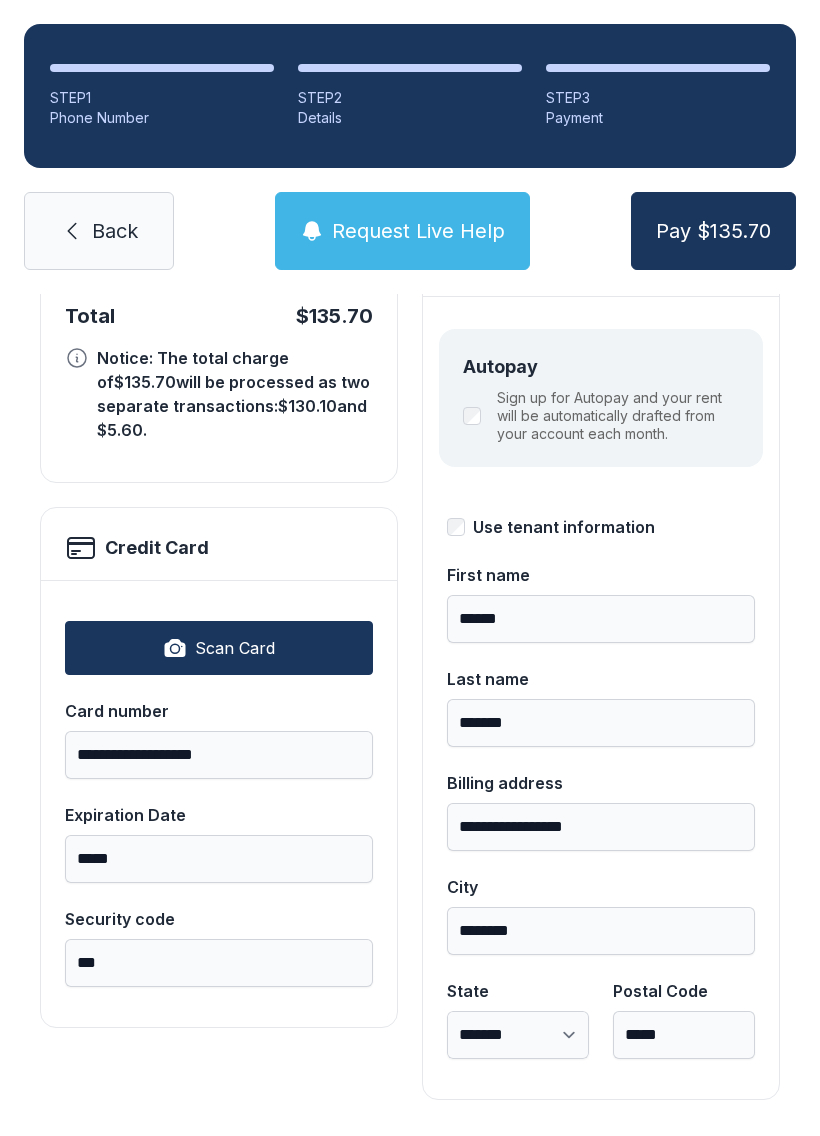 click on "Back" at bounding box center (115, 231) 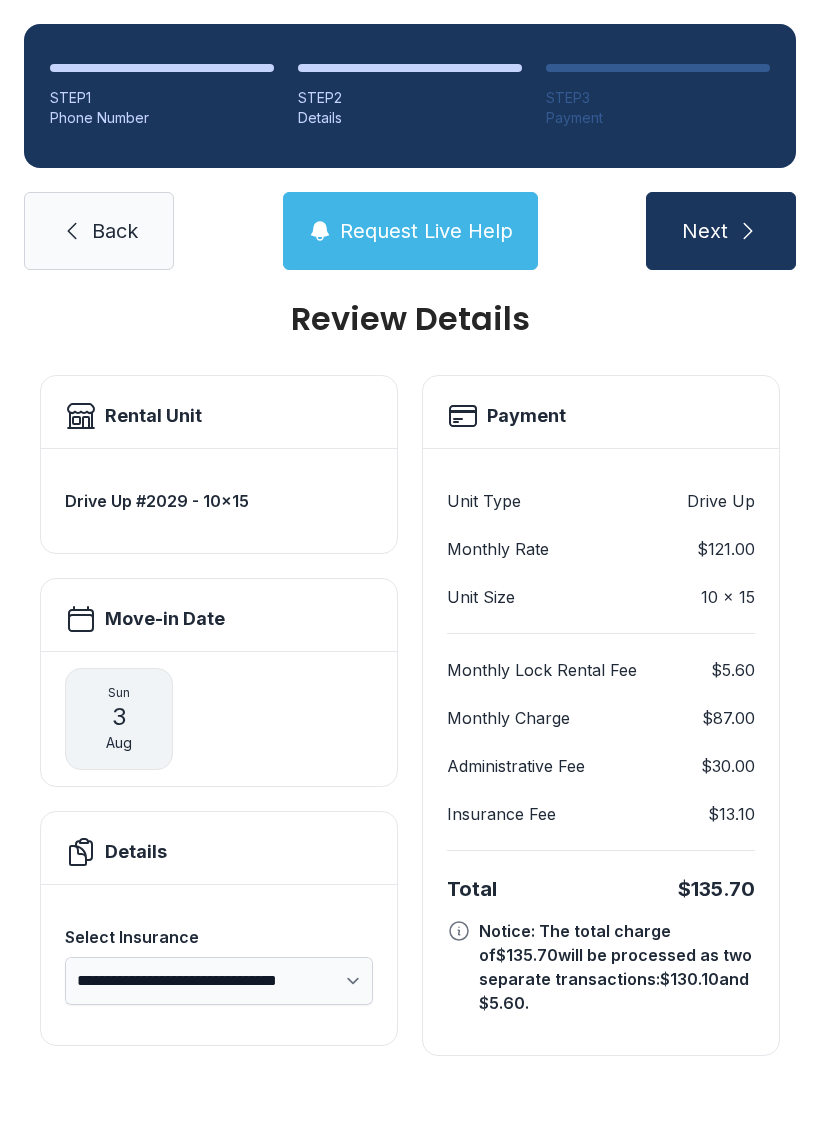 scroll, scrollTop: 0, scrollLeft: 0, axis: both 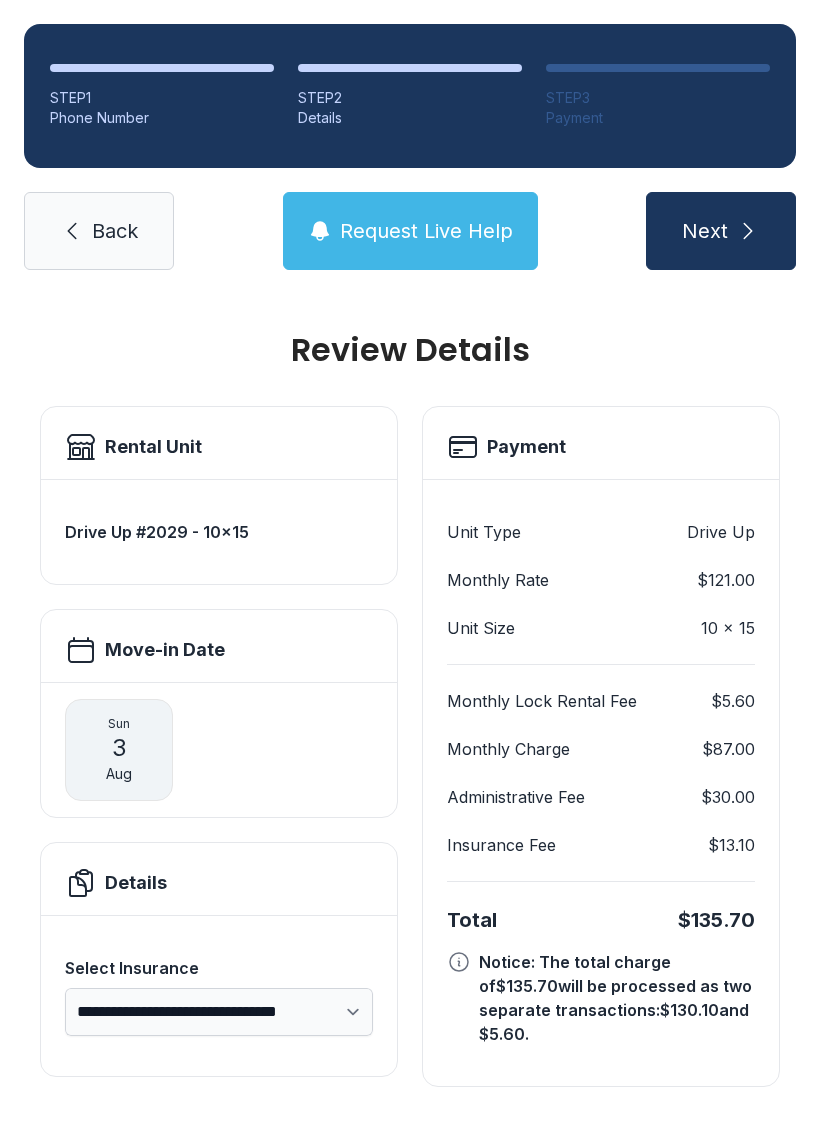 click 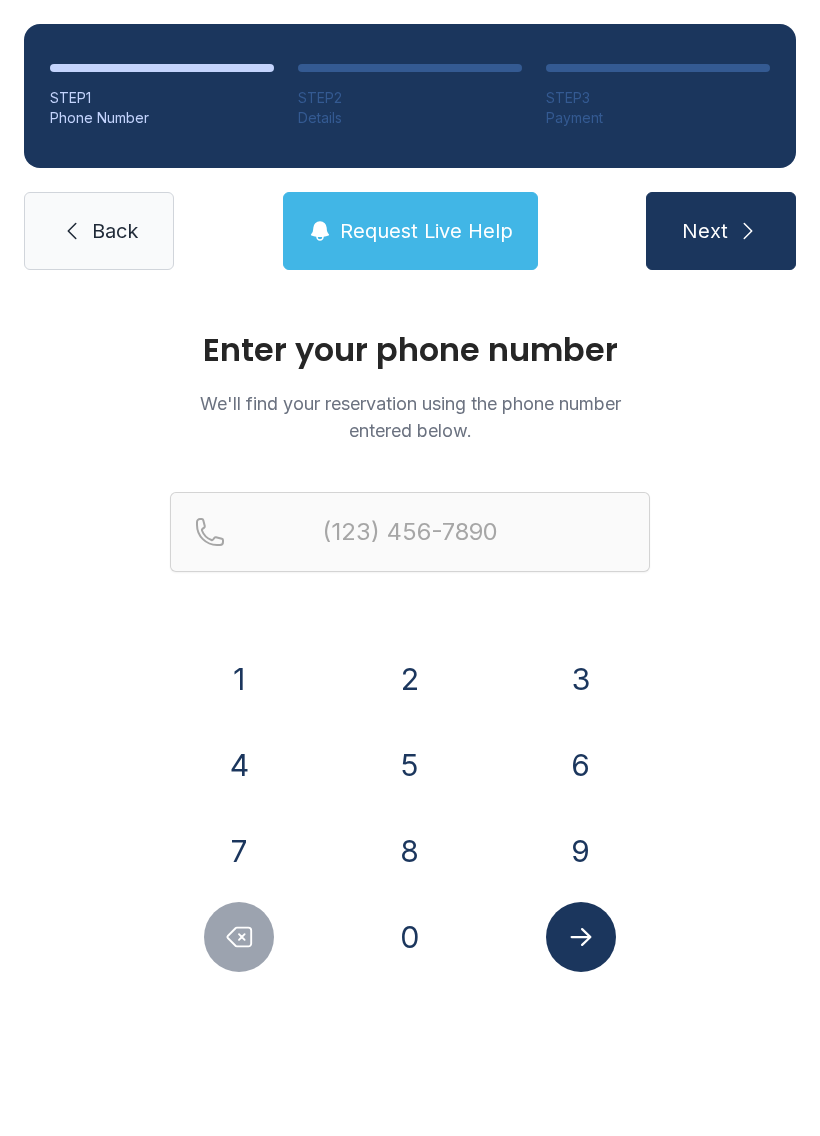 click on "3" at bounding box center (581, 679) 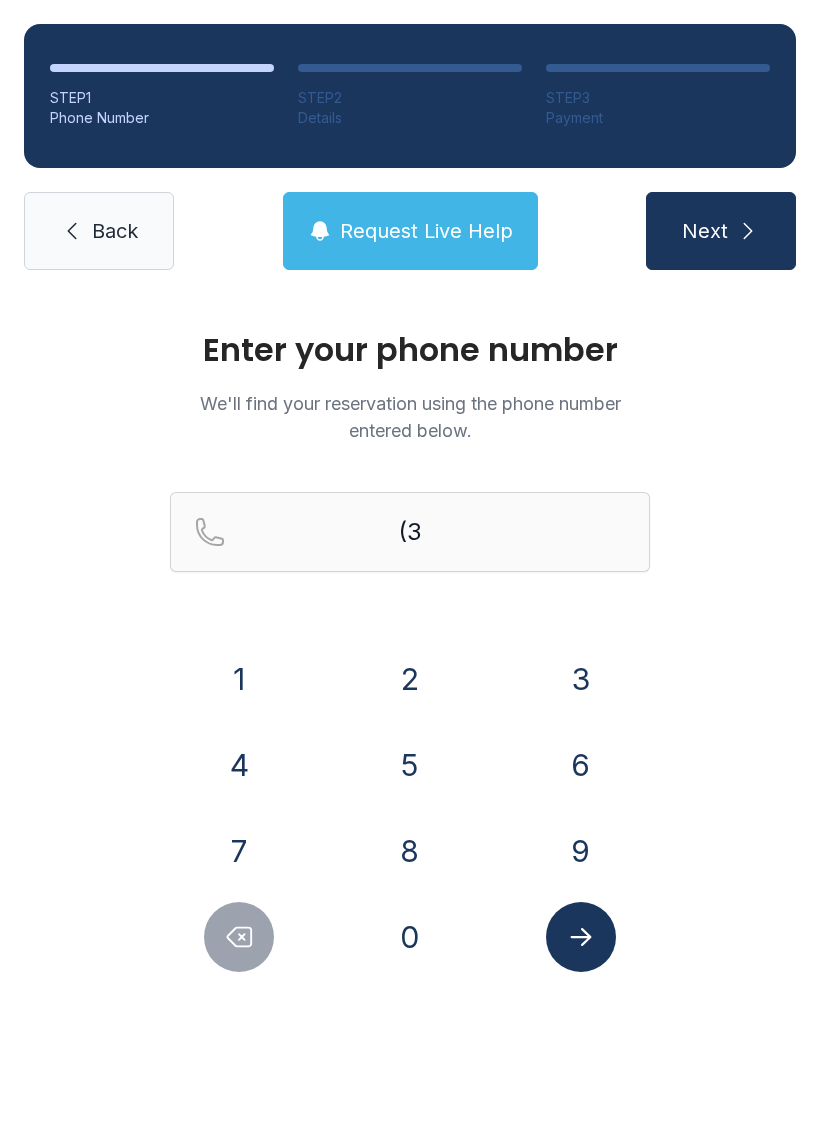 click on "1" at bounding box center [239, 679] 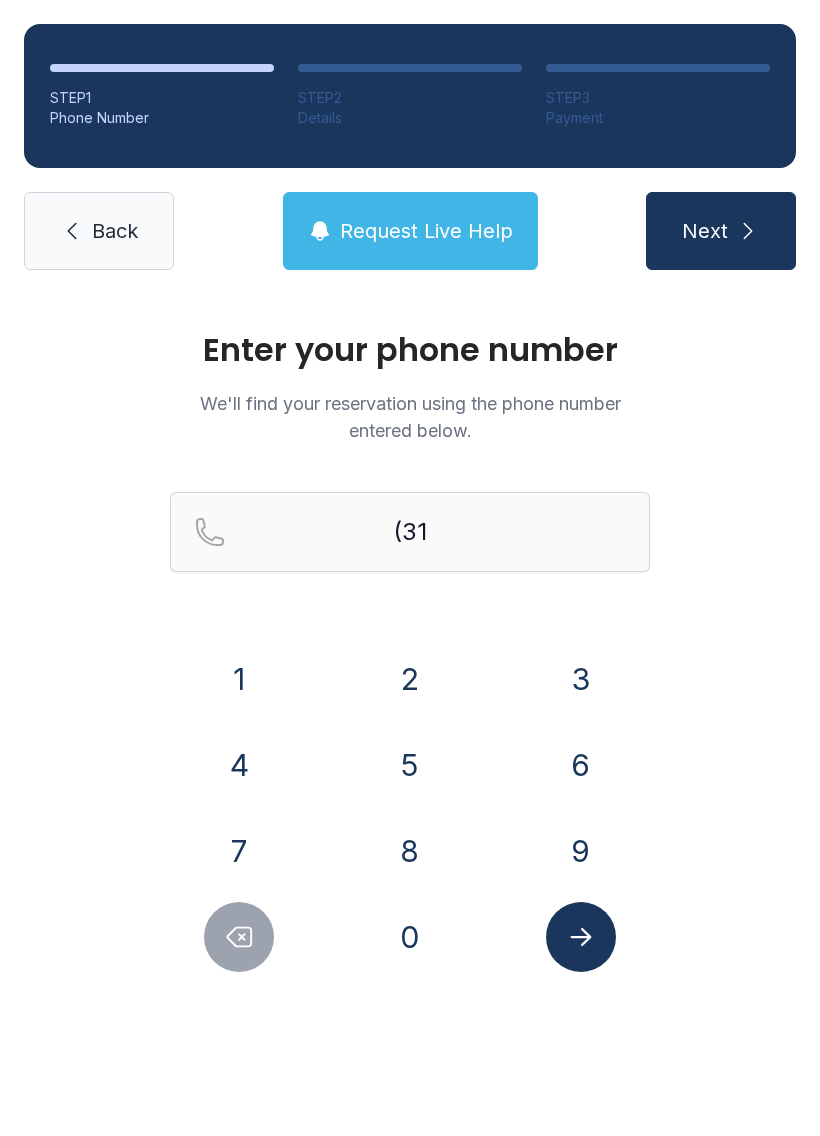 click on "5" at bounding box center [410, 765] 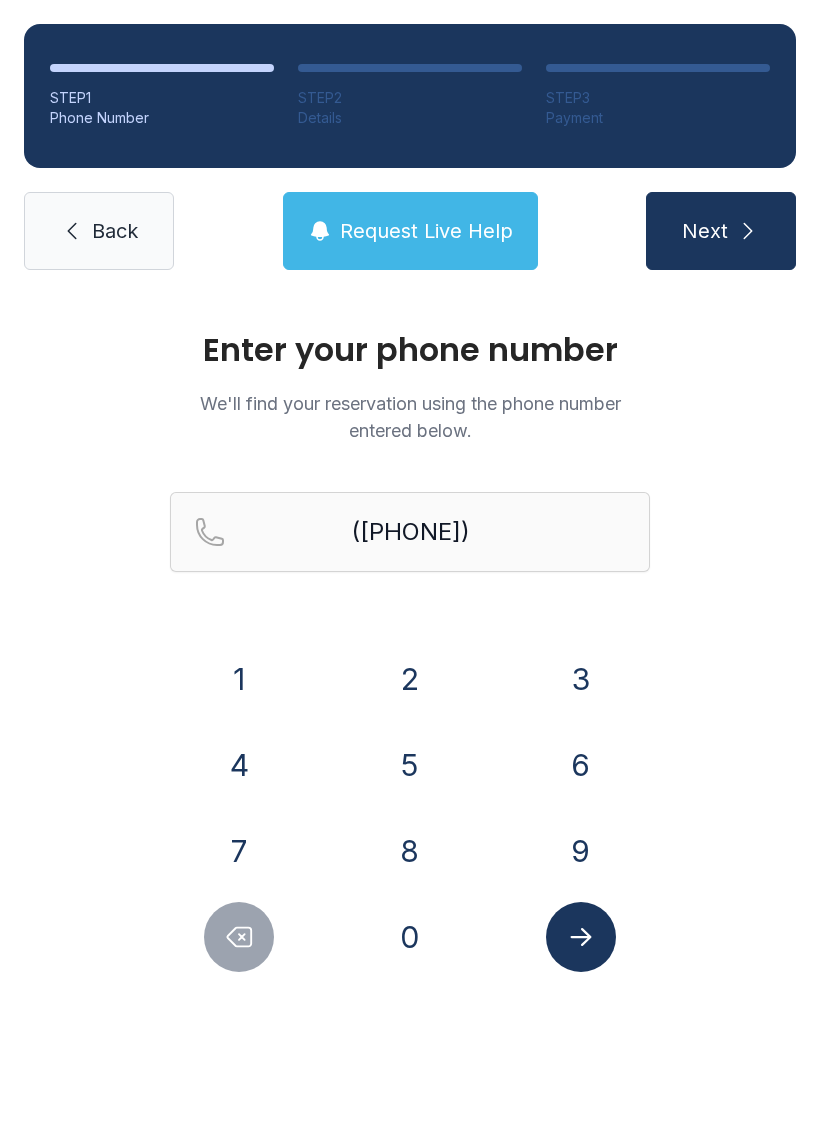 click on "7" at bounding box center (239, 851) 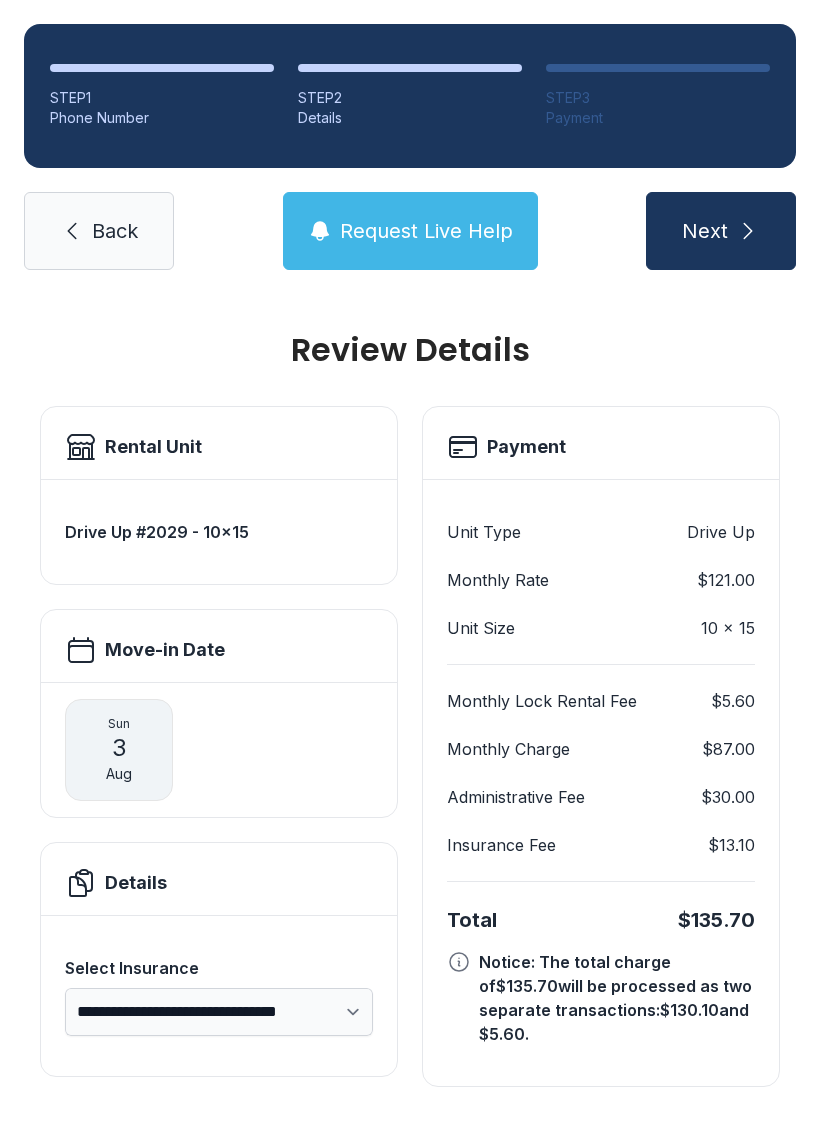 click on "Back" at bounding box center (99, 231) 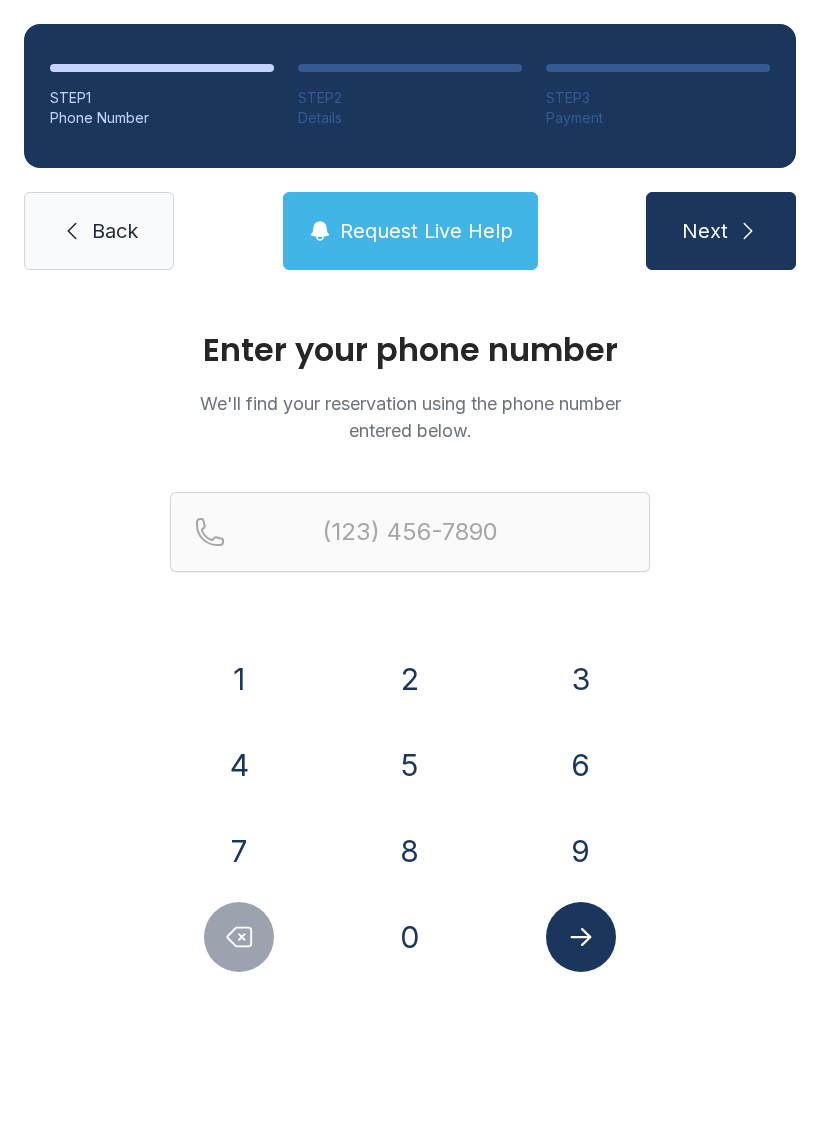 click on "Back" at bounding box center [115, 231] 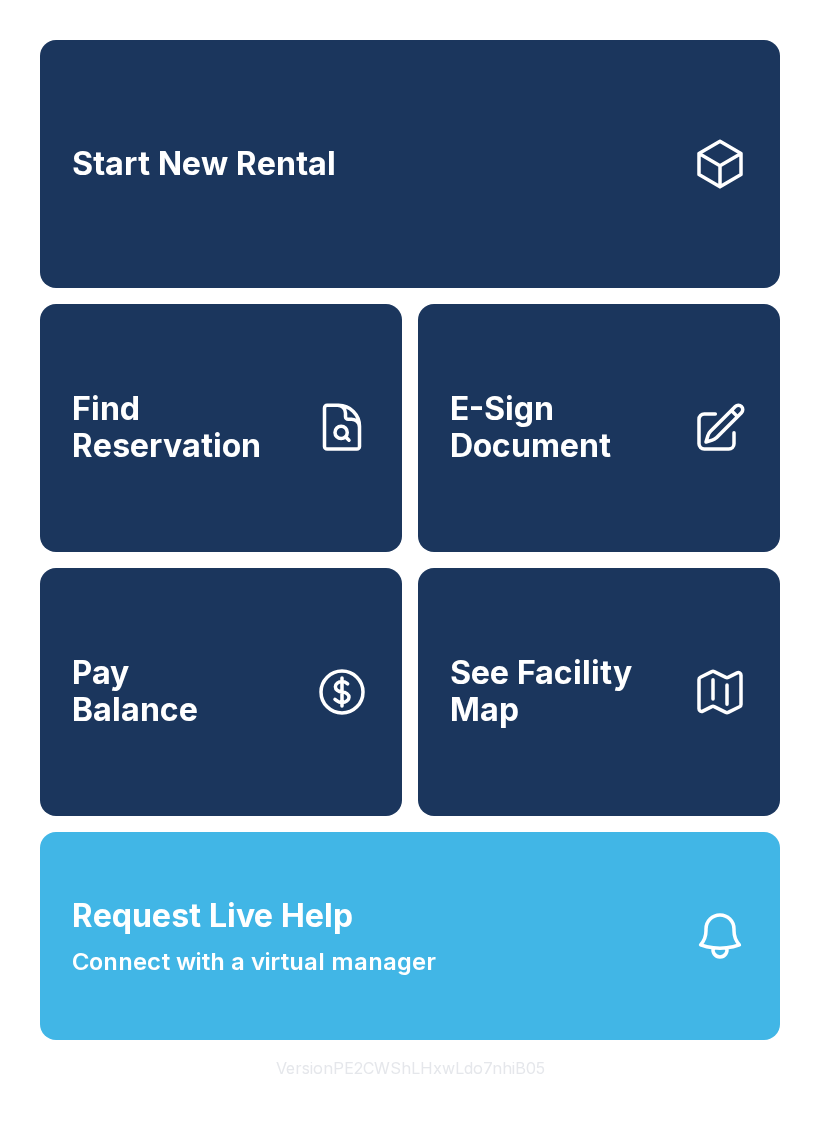 click on "Start New Rental" at bounding box center (410, 164) 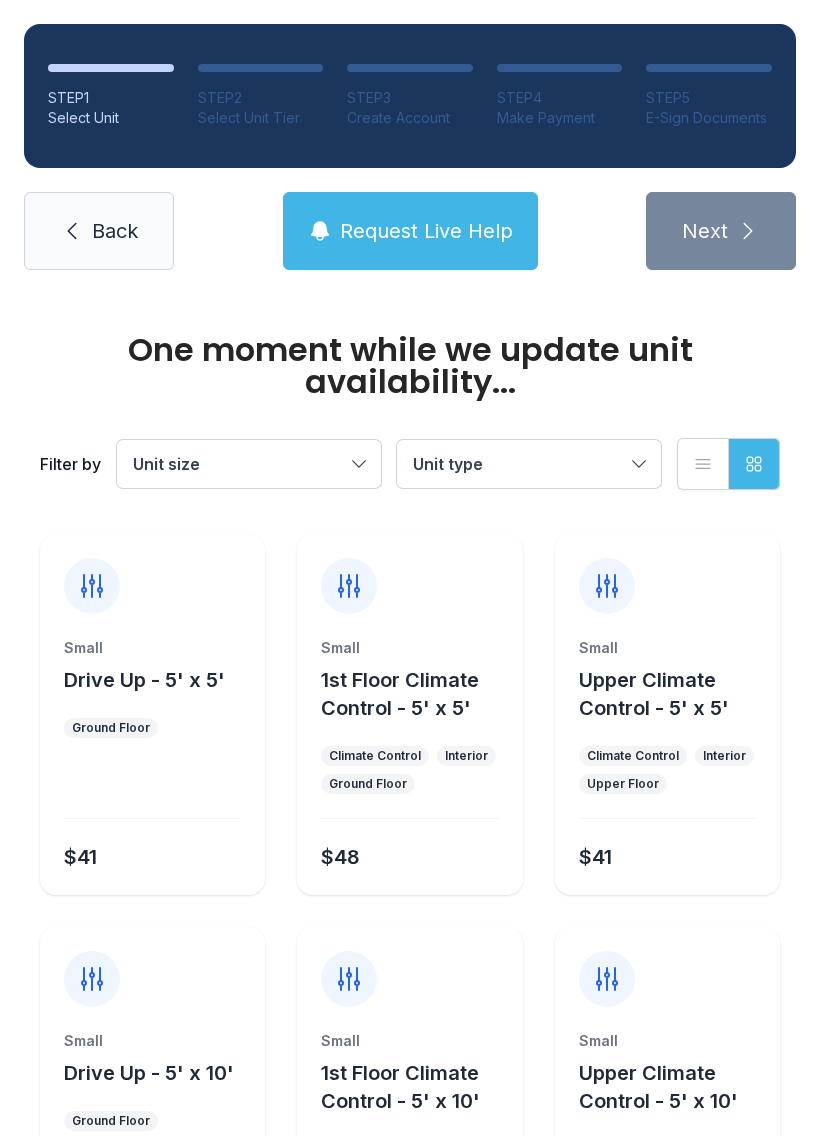 click on "Back" at bounding box center [115, 231] 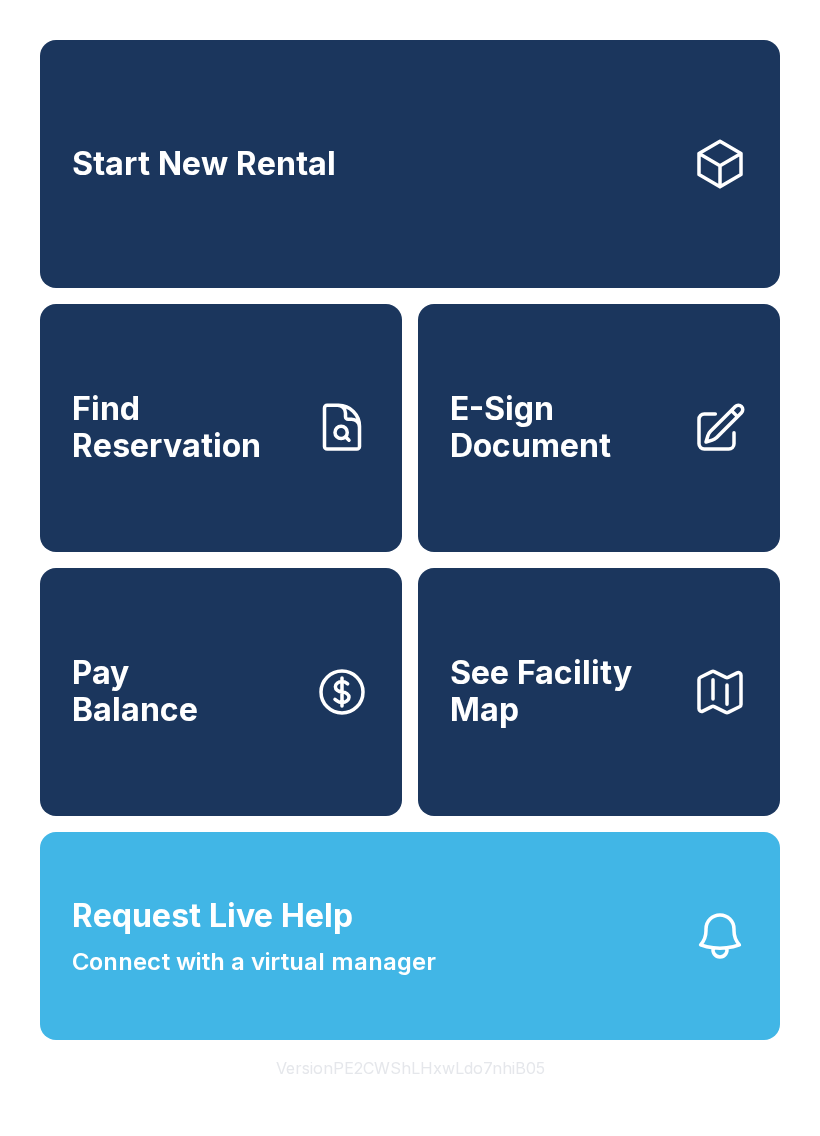 click on "E-Sign Document" at bounding box center [599, 428] 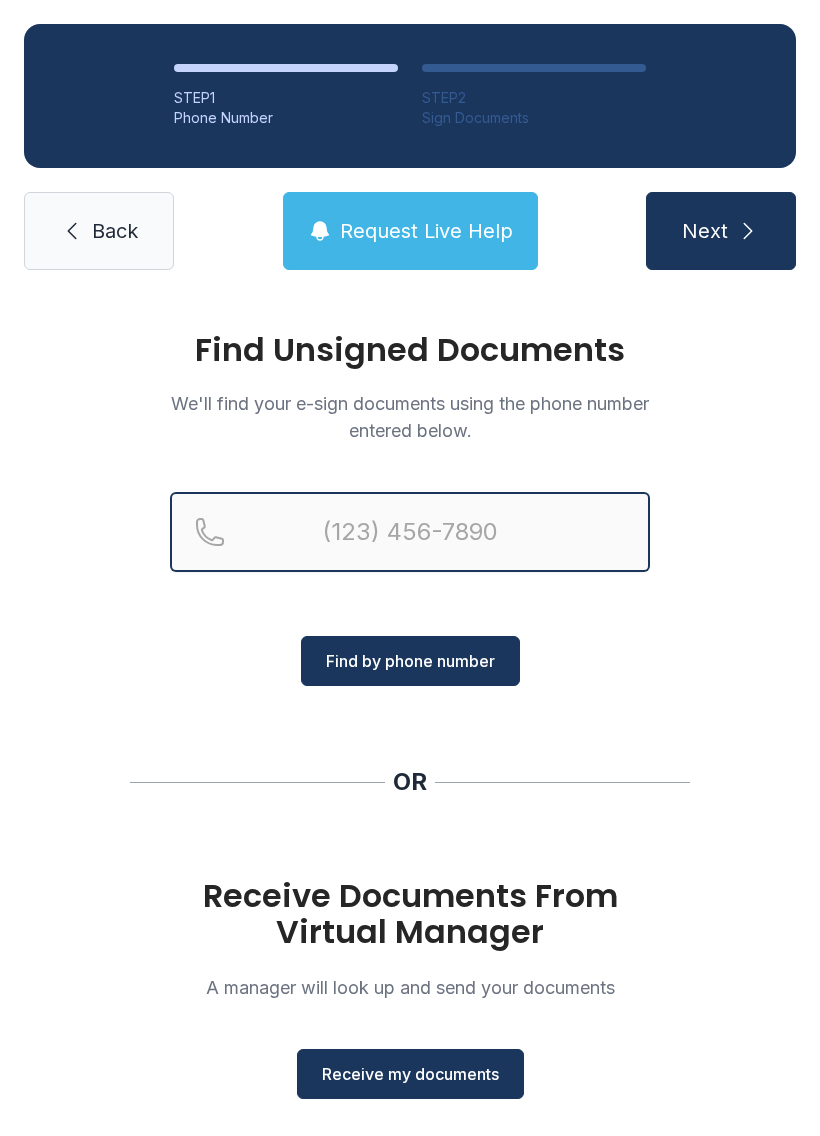 click at bounding box center (410, 532) 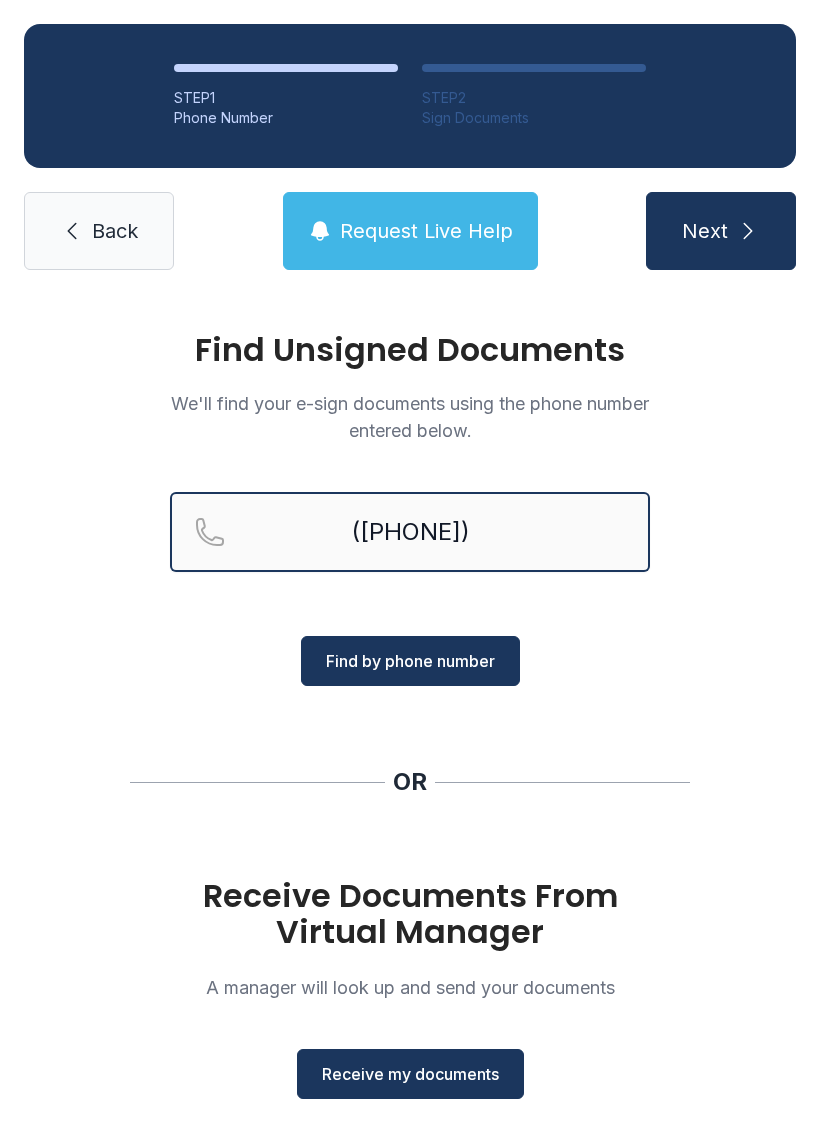 type on "([PHONE])" 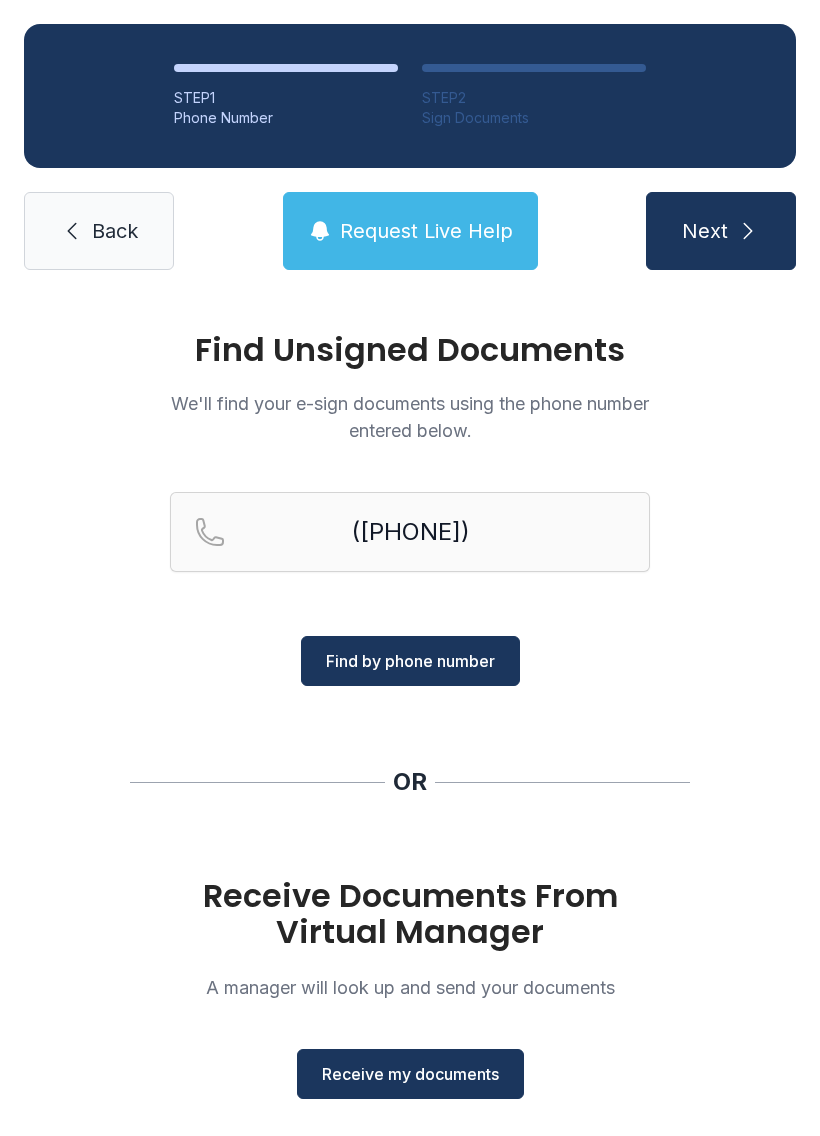 click on "Find by phone number" at bounding box center [410, 661] 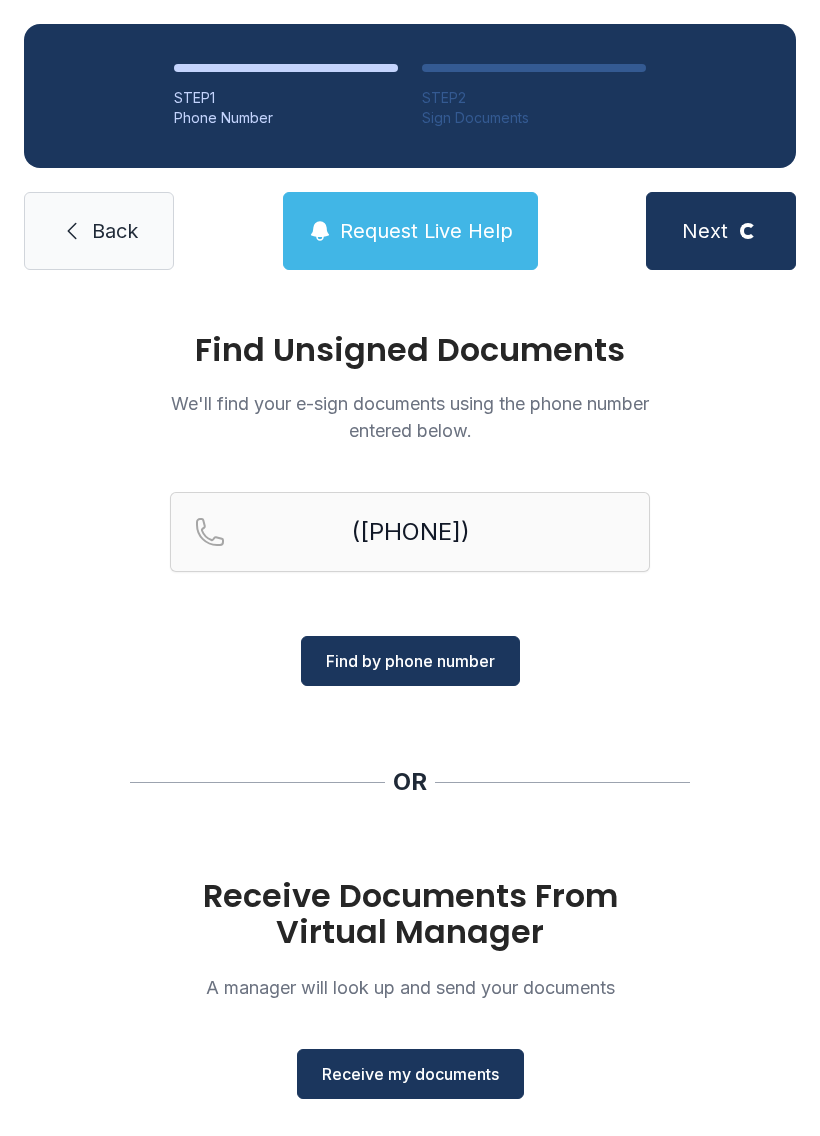 click on "Find by phone number" at bounding box center (410, 661) 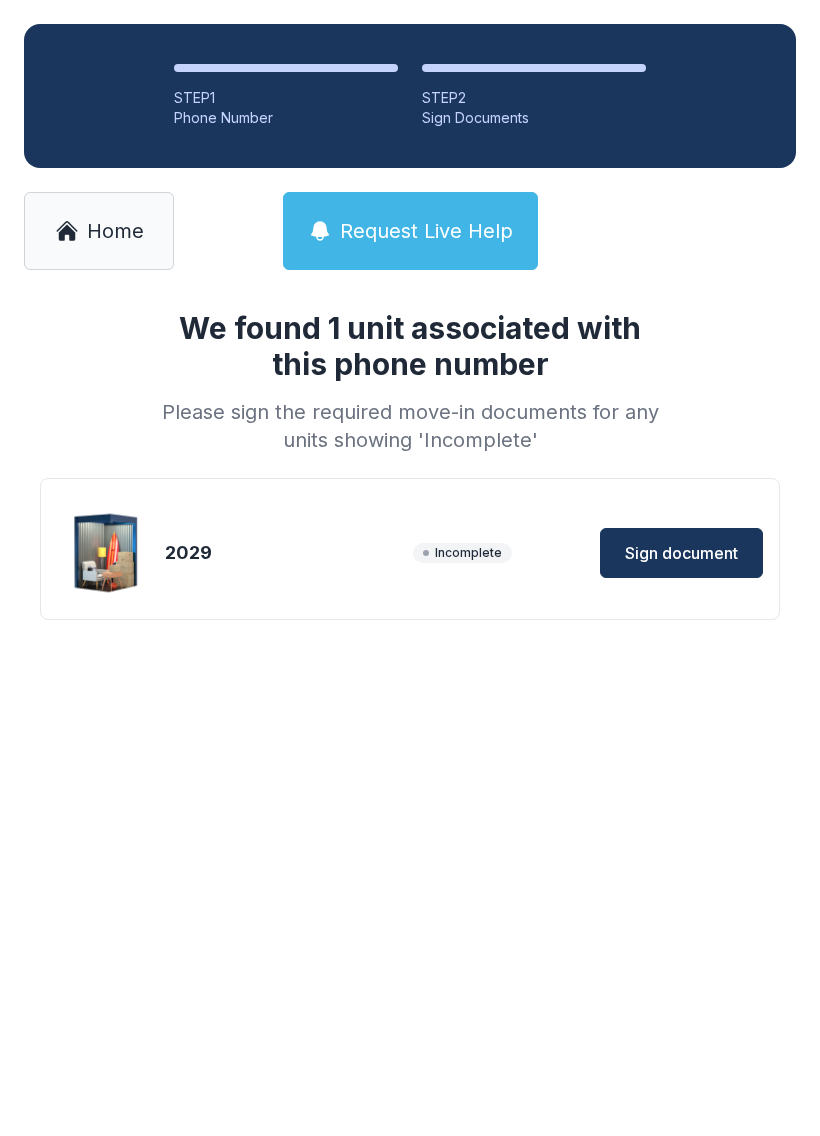 click on "Sign document" at bounding box center (681, 553) 